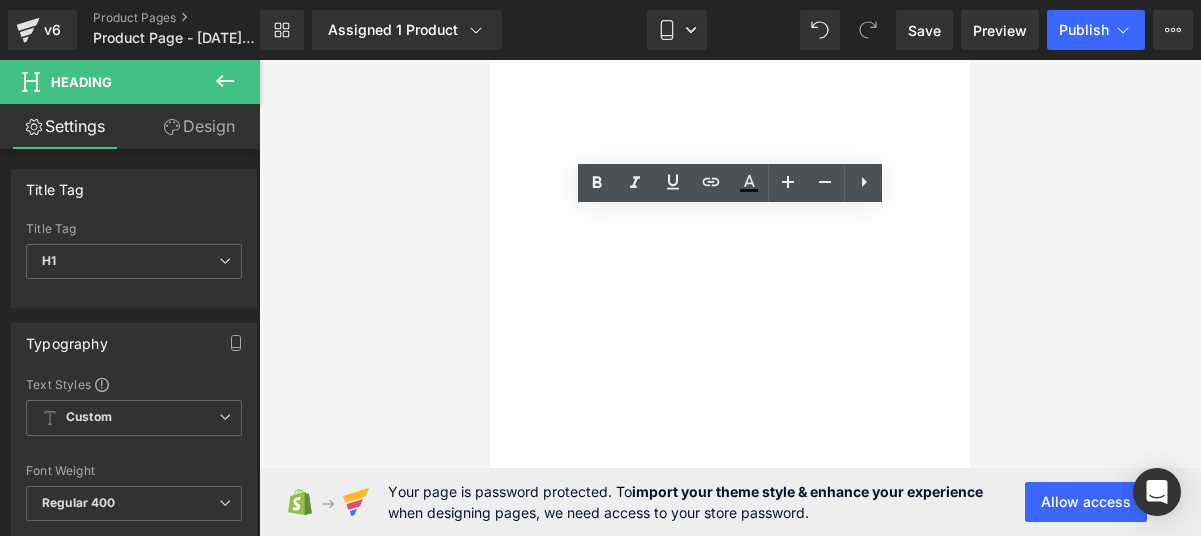 scroll, scrollTop: 0, scrollLeft: 0, axis: both 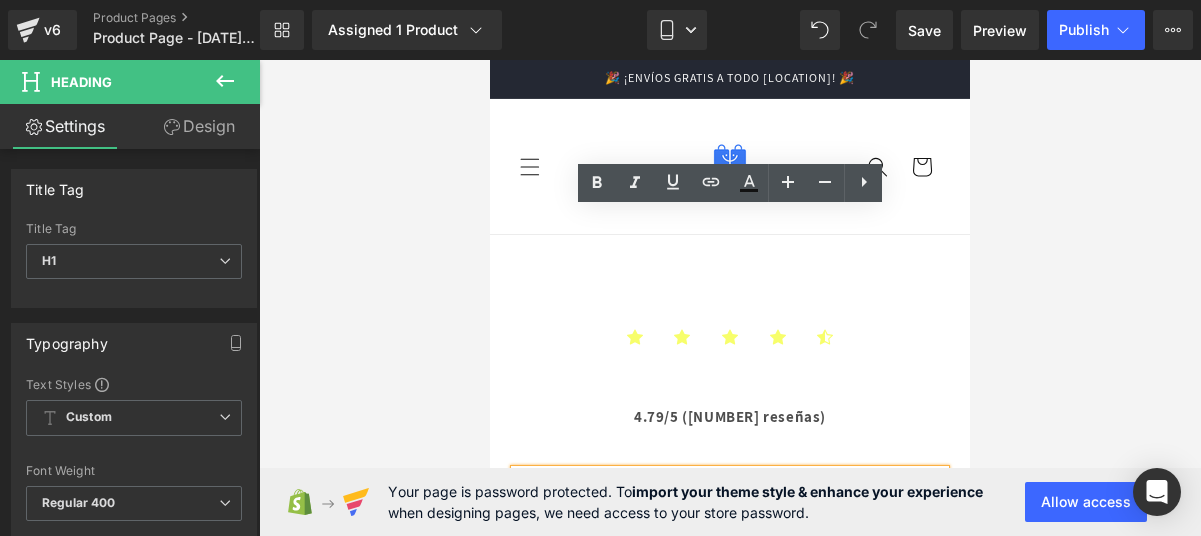 type 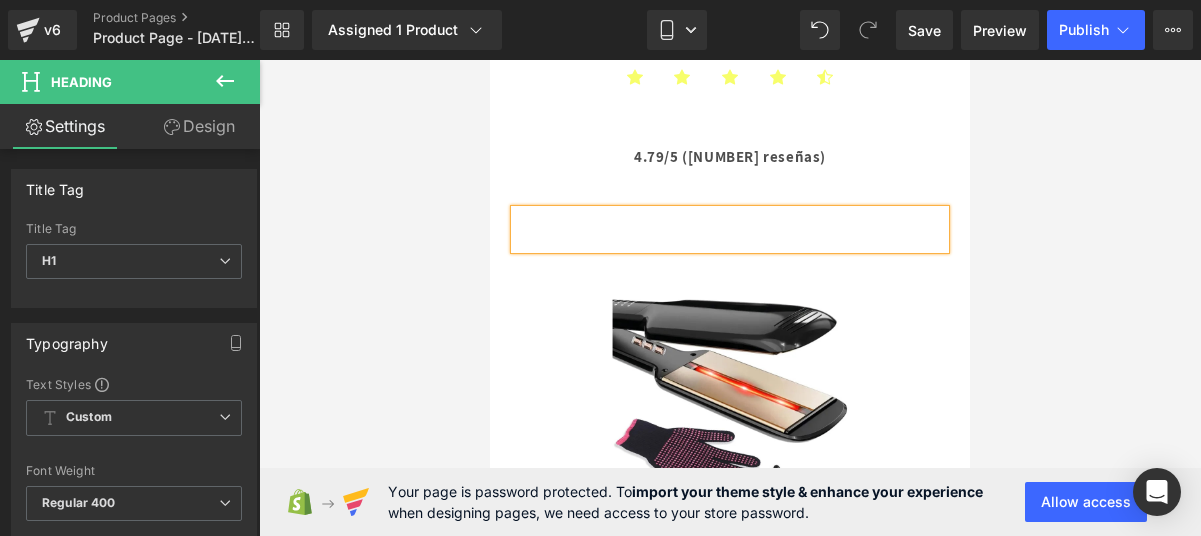scroll, scrollTop: 0, scrollLeft: 0, axis: both 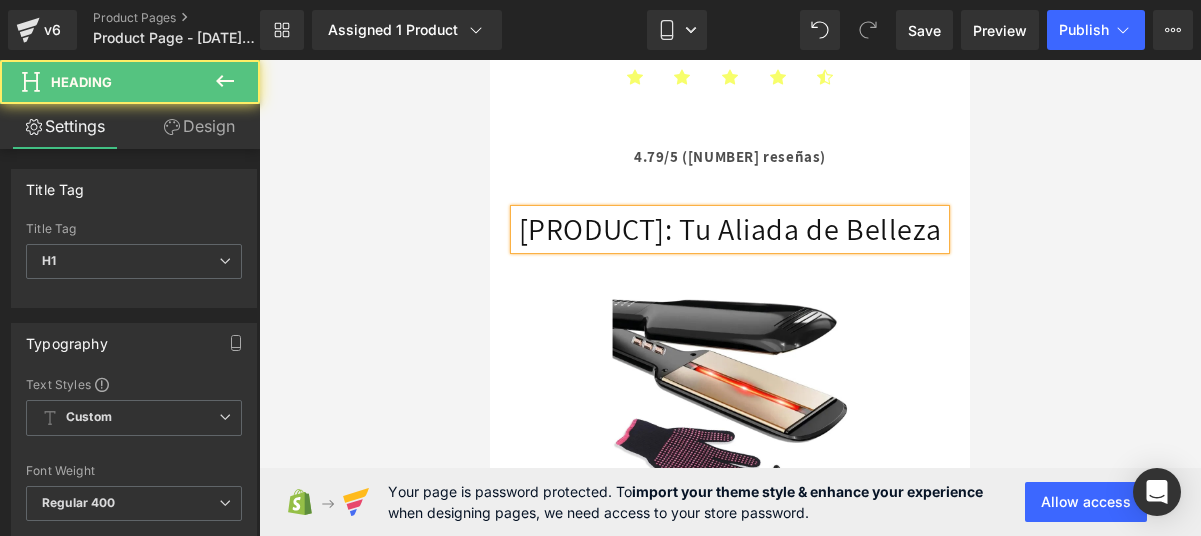 click on "[PRODUCT]: Tu Aliada de Belleza" at bounding box center [730, 229] 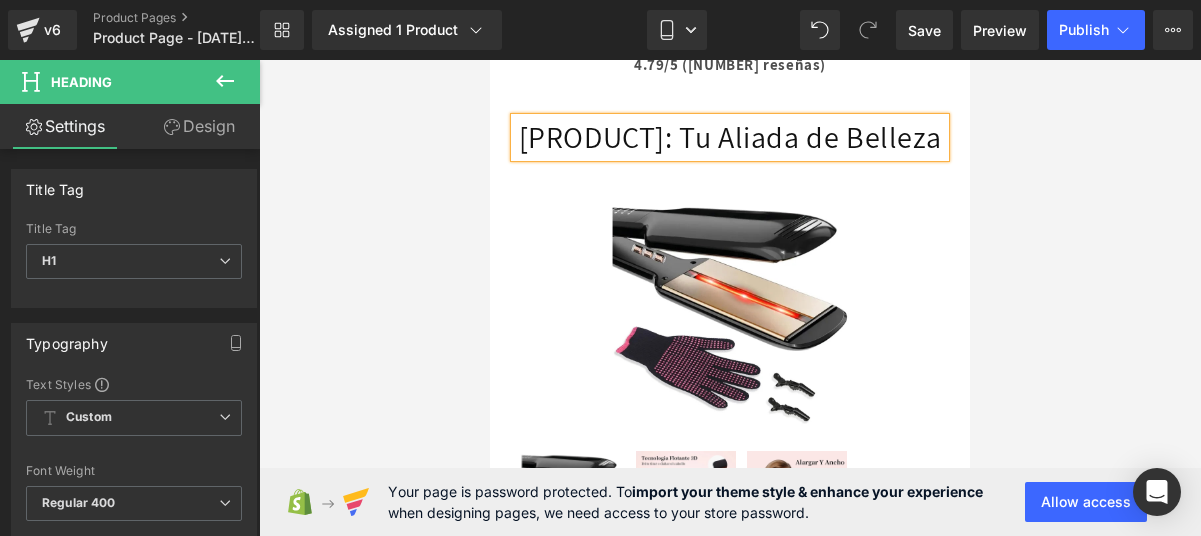 scroll, scrollTop: 323, scrollLeft: 0, axis: vertical 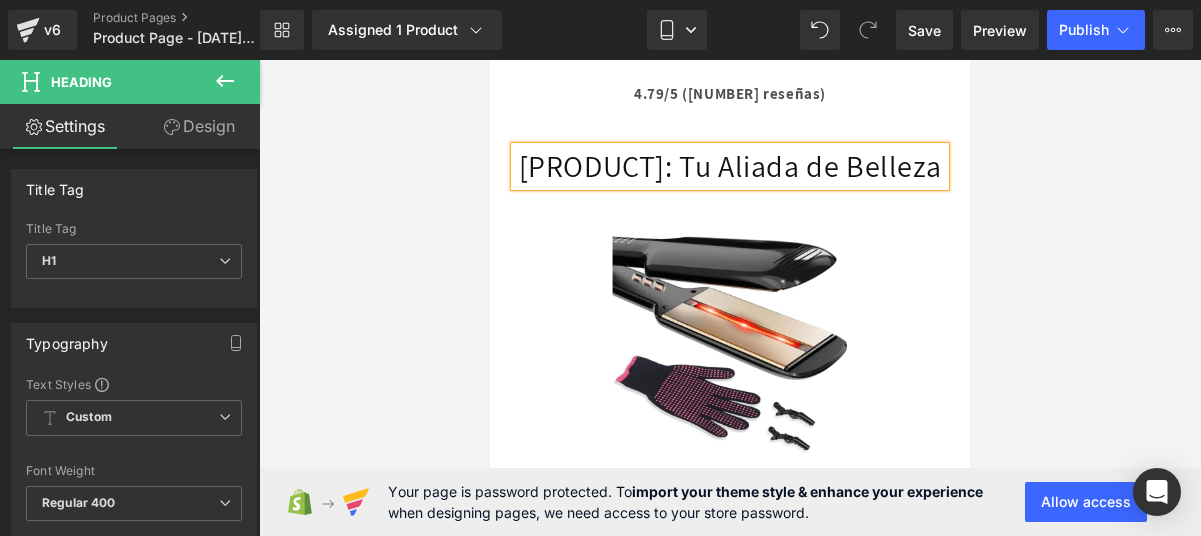 click on "[PRODUCT]: Tu Aliada de Belleza" at bounding box center (730, 166) 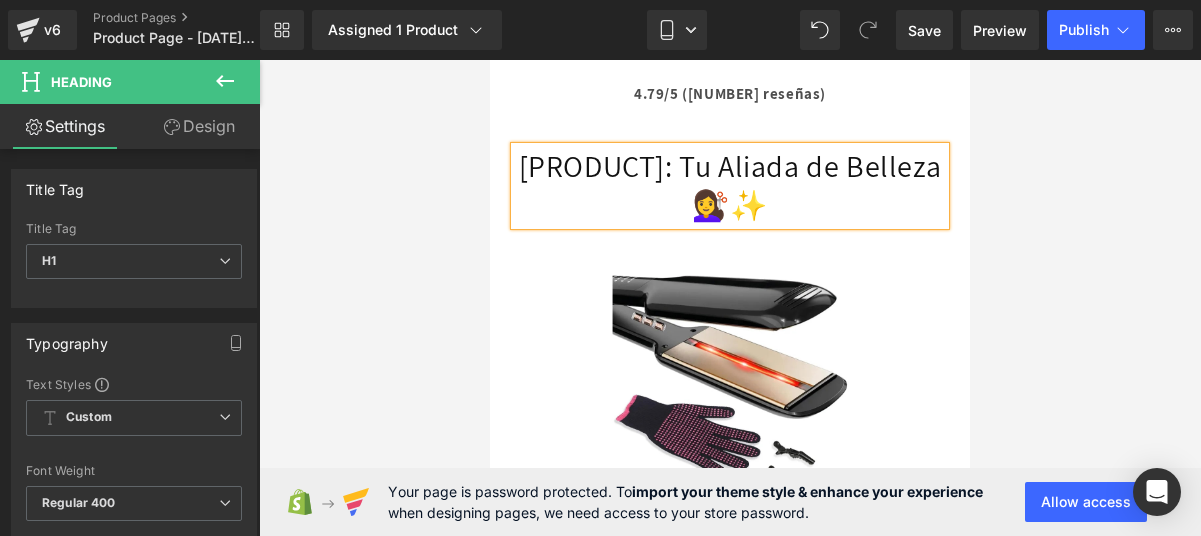 click on "[PRODUCT]: Tu Aliada de Belleza 💇‍♀️✨" at bounding box center (730, 186) 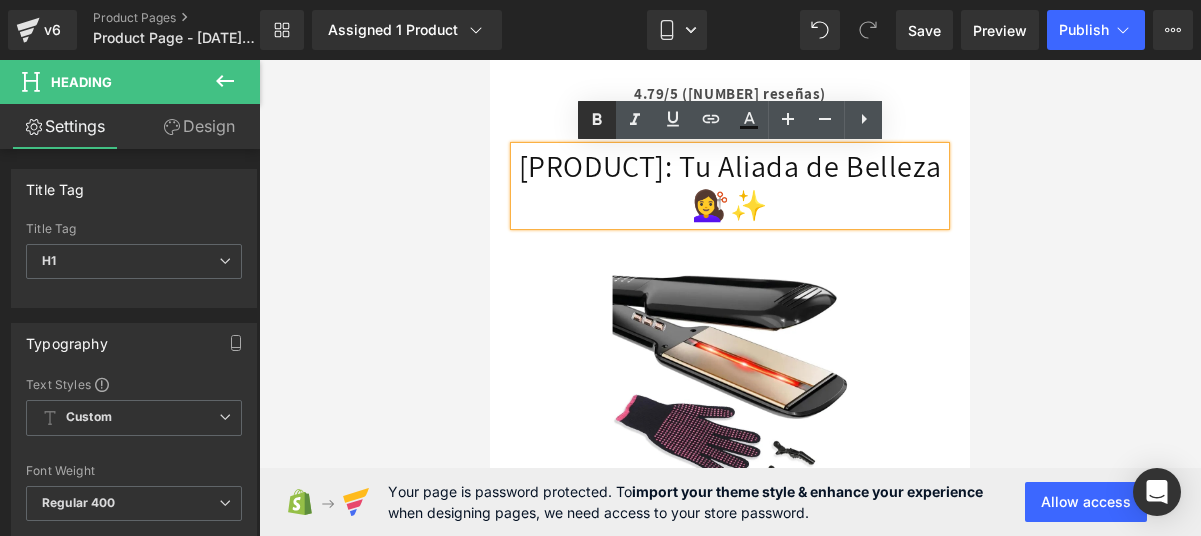 click 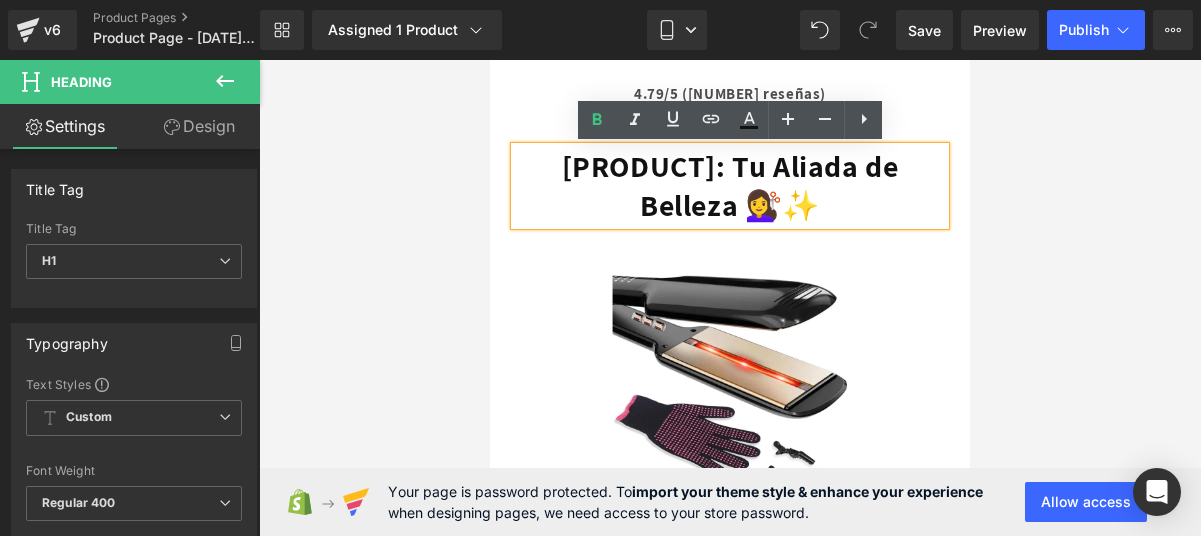 click at bounding box center (730, 298) 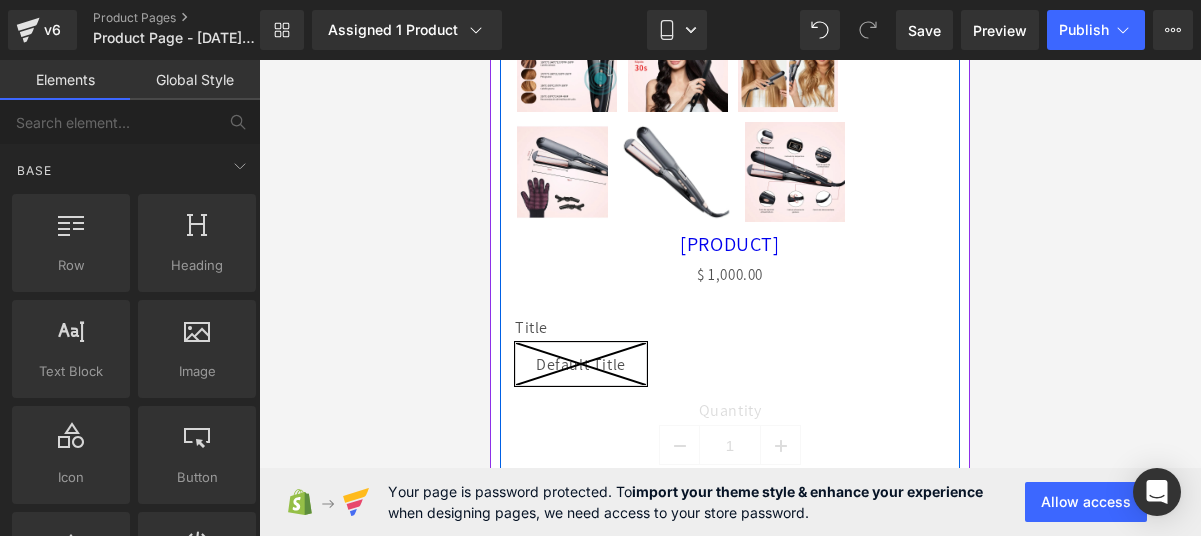 scroll, scrollTop: 949, scrollLeft: 0, axis: vertical 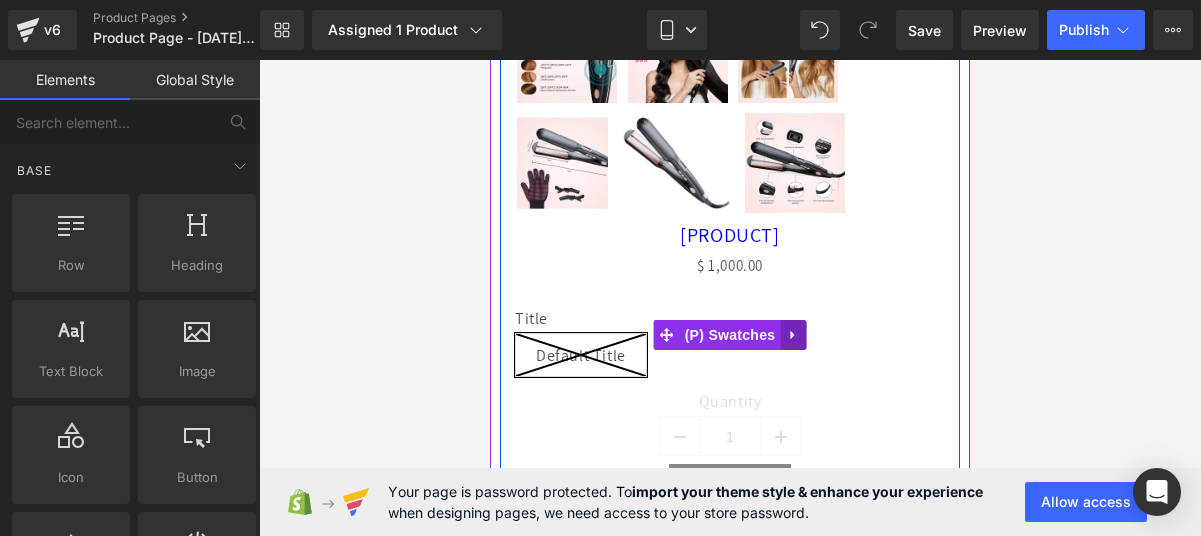 click at bounding box center (793, 335) 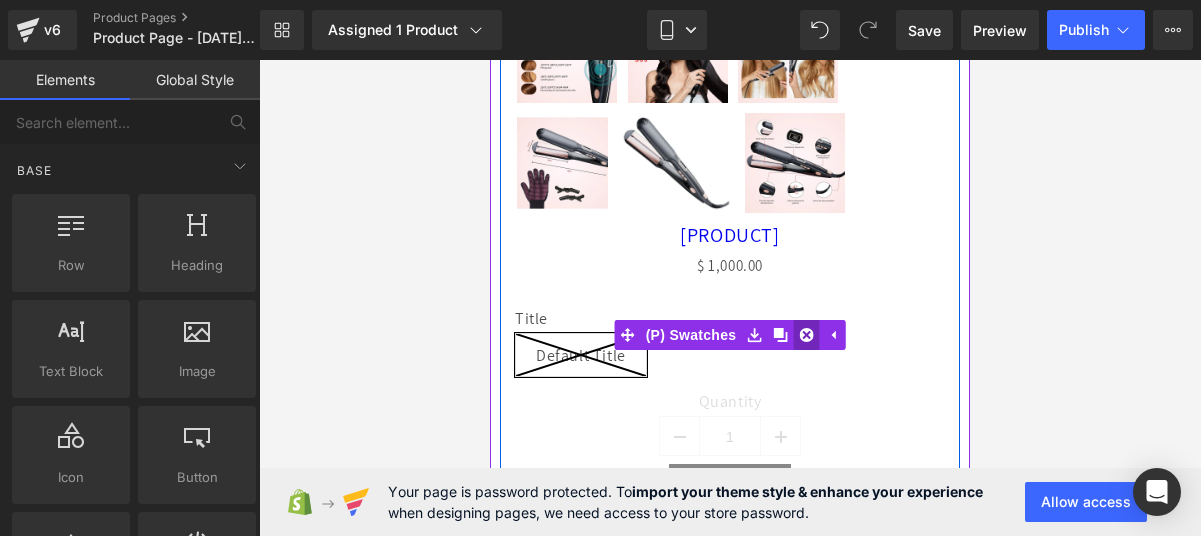click 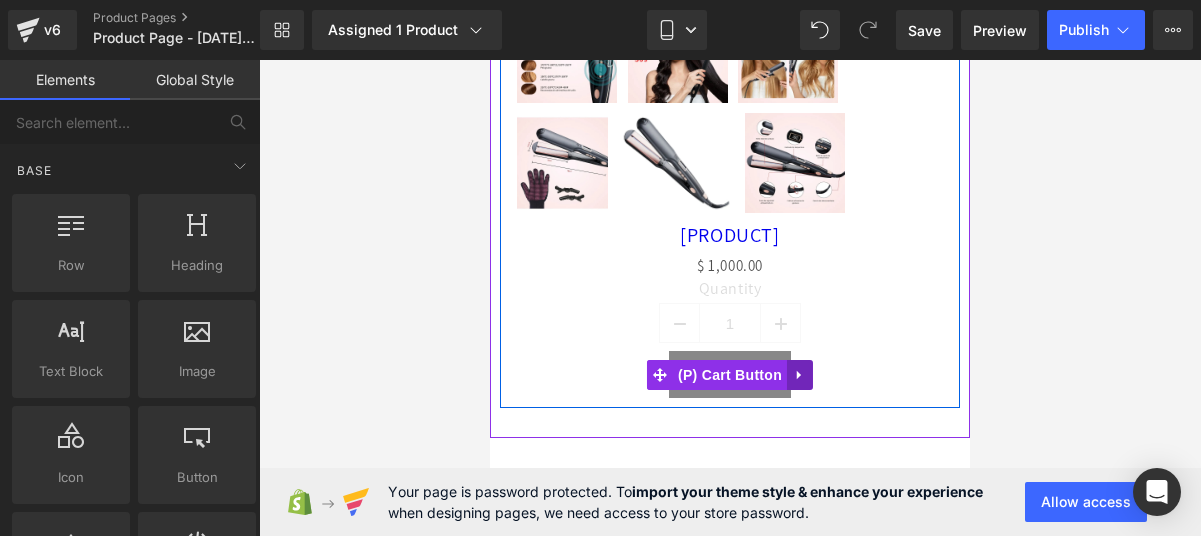 click 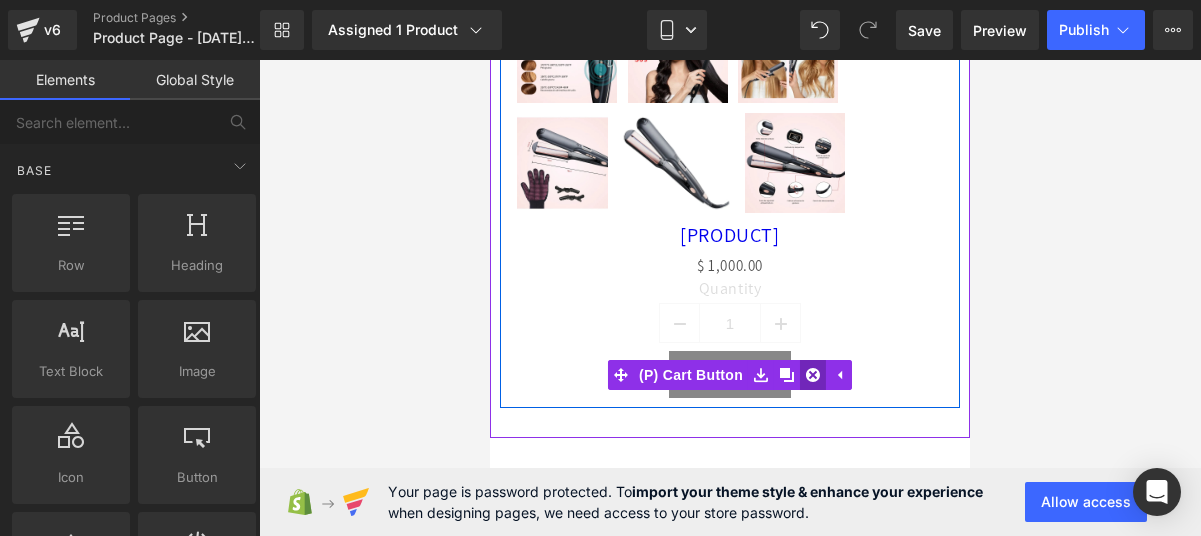 click 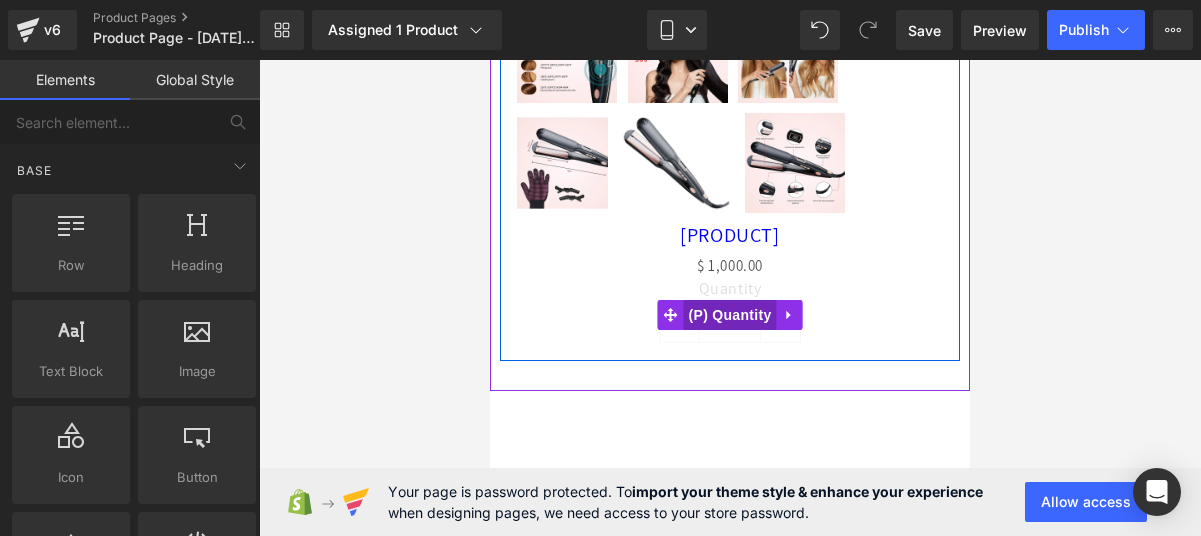 click on "(P) Quantity" at bounding box center (730, 315) 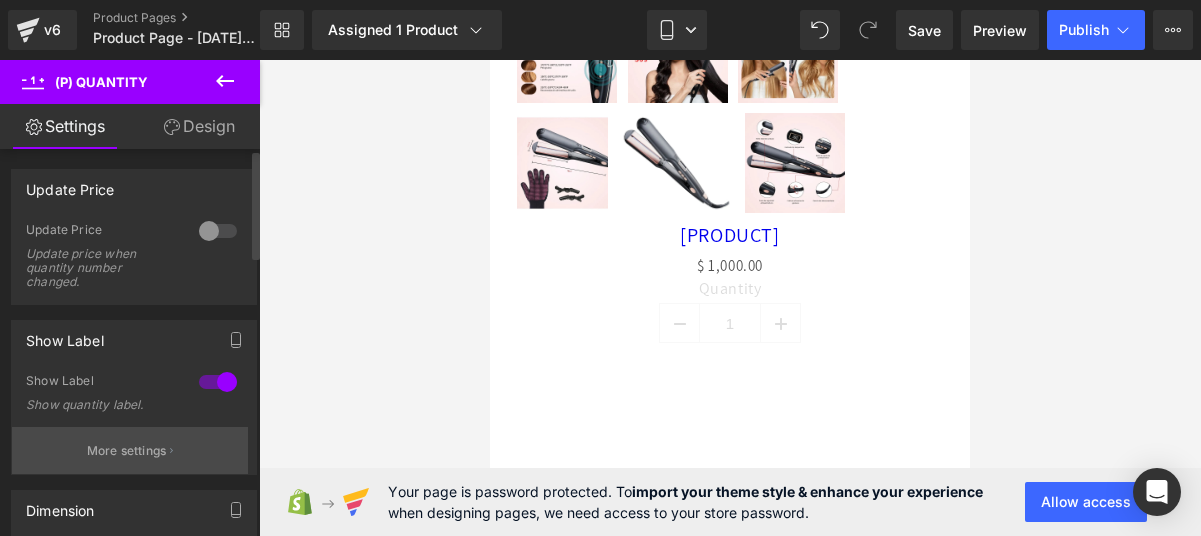 click on "More settings" at bounding box center [130, 450] 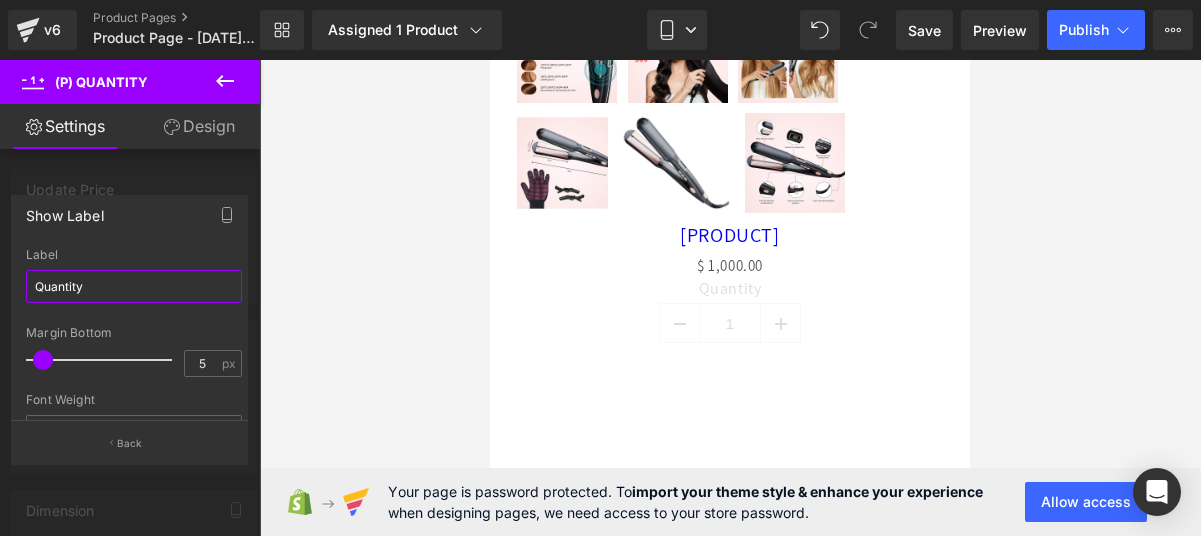 click on "Quantity" at bounding box center [134, 286] 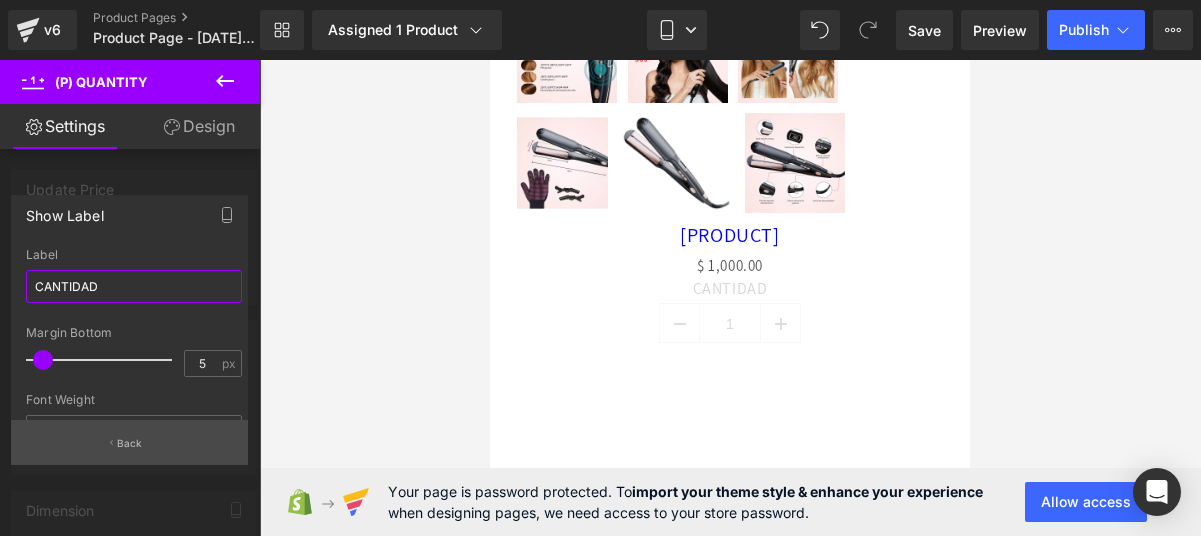 type on "CANTIDAD" 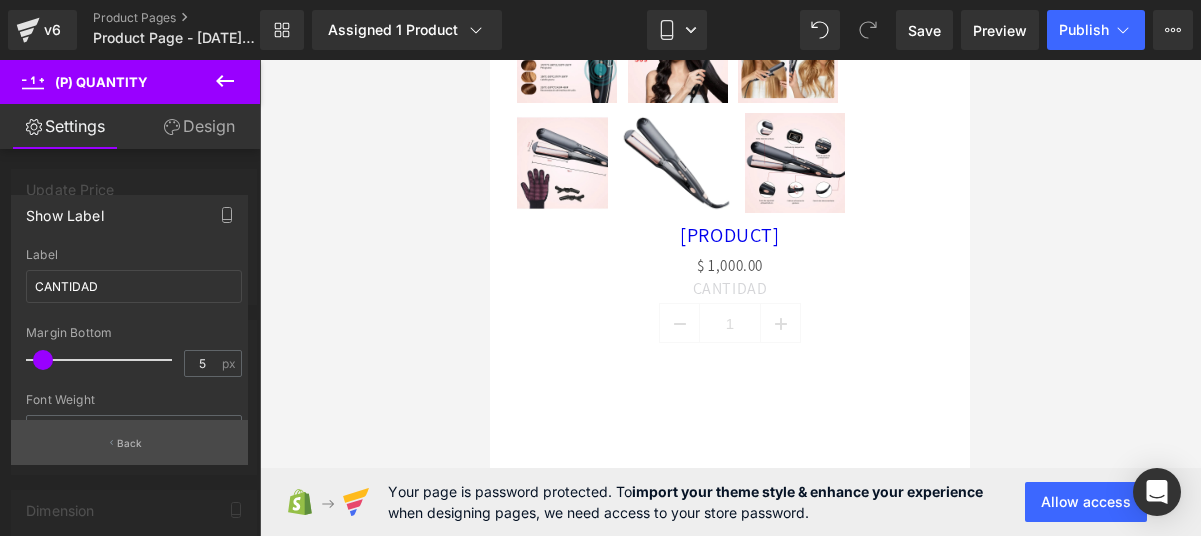 click on "Back" at bounding box center [129, 442] 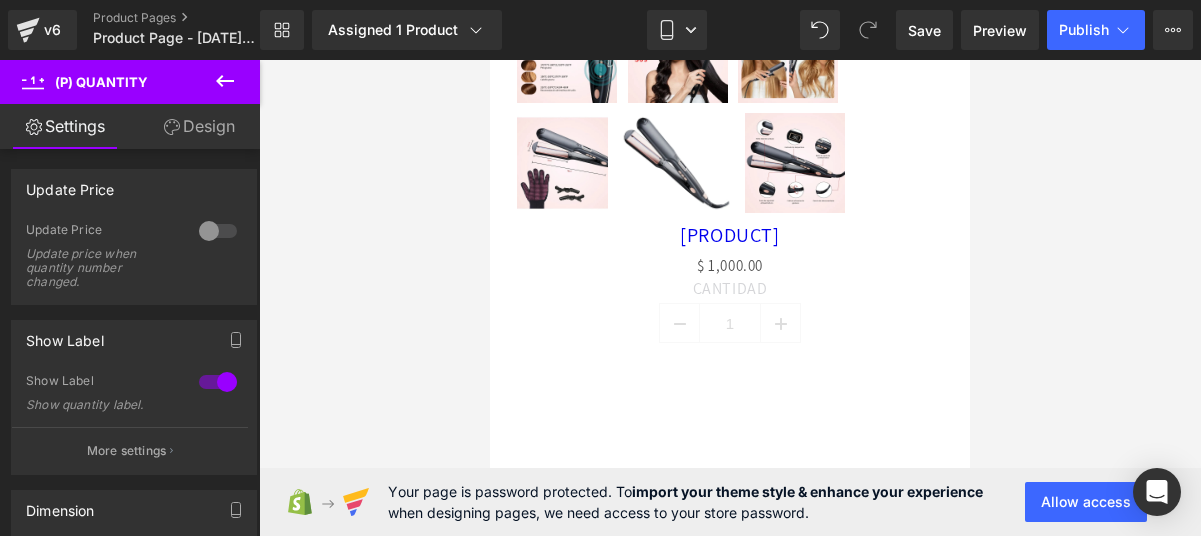 click on "v6 Product Pages Product Page - [DATE] [TIME]" at bounding box center [130, 30] 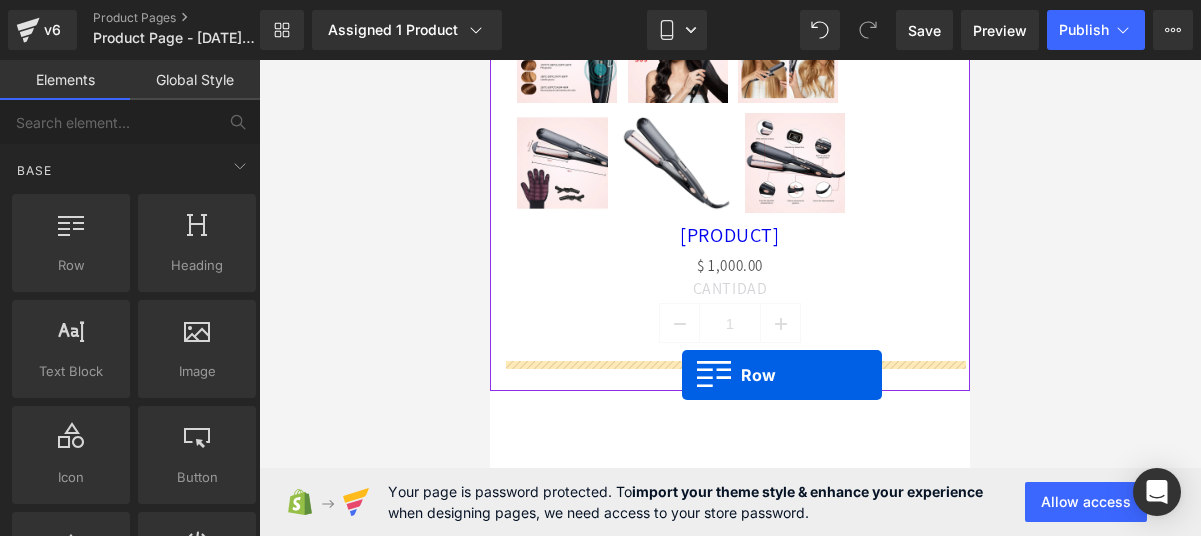 drag, startPoint x: 560, startPoint y: 319, endPoint x: 682, endPoint y: 375, distance: 134.23859 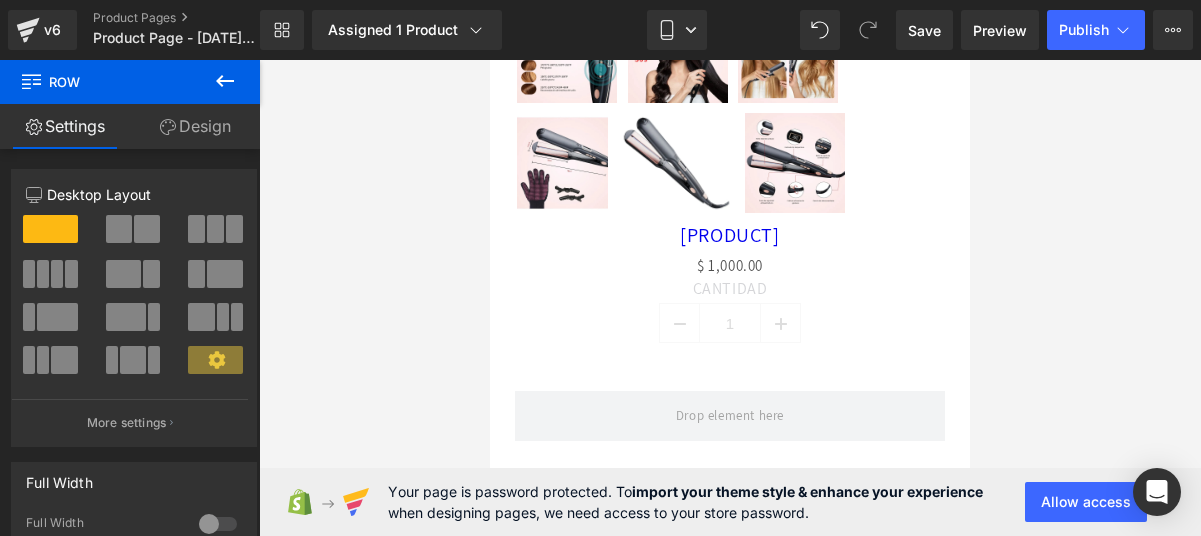 click at bounding box center (225, 82) 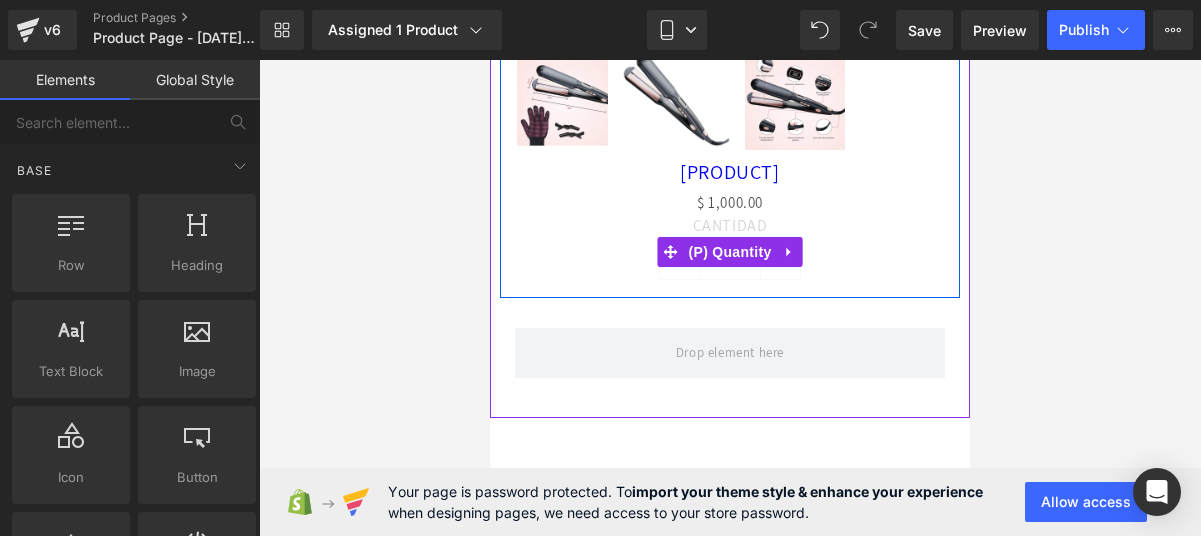 scroll, scrollTop: 1080, scrollLeft: 0, axis: vertical 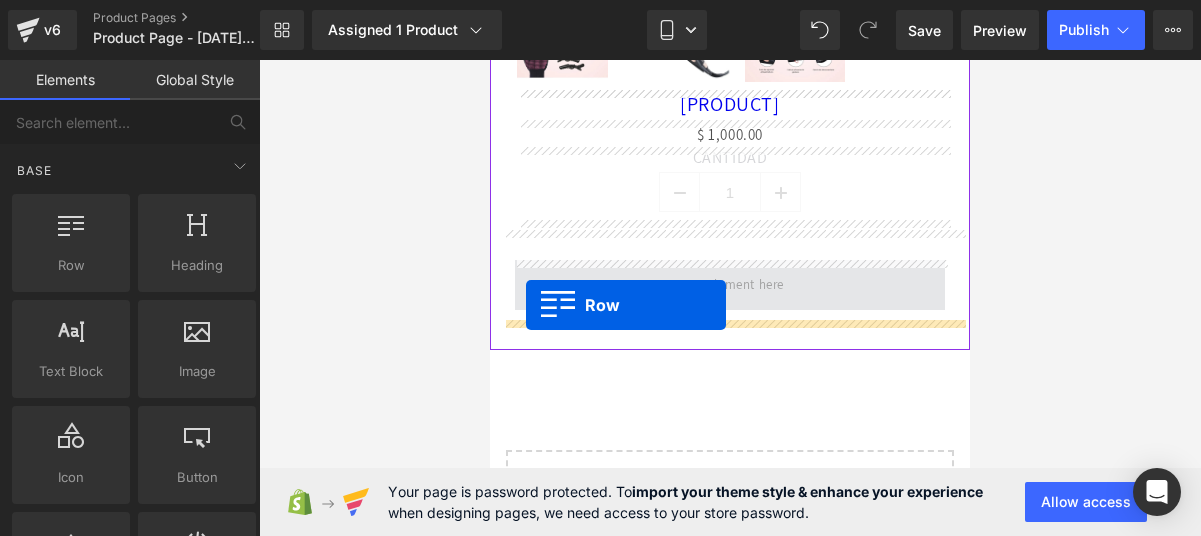 drag, startPoint x: 596, startPoint y: 301, endPoint x: 526, endPoint y: 305, distance: 70.11419 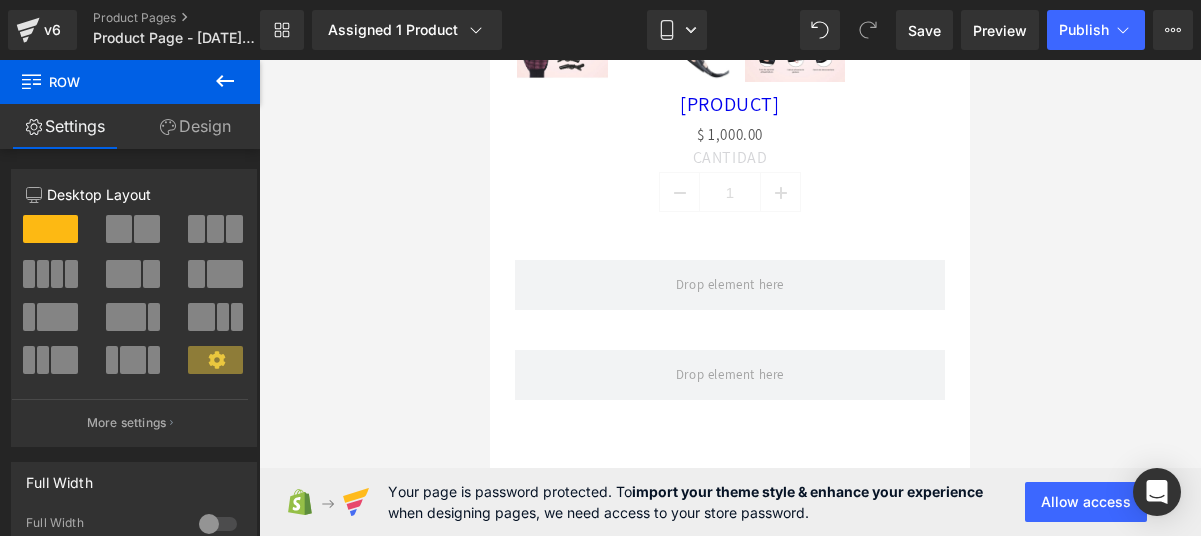 click 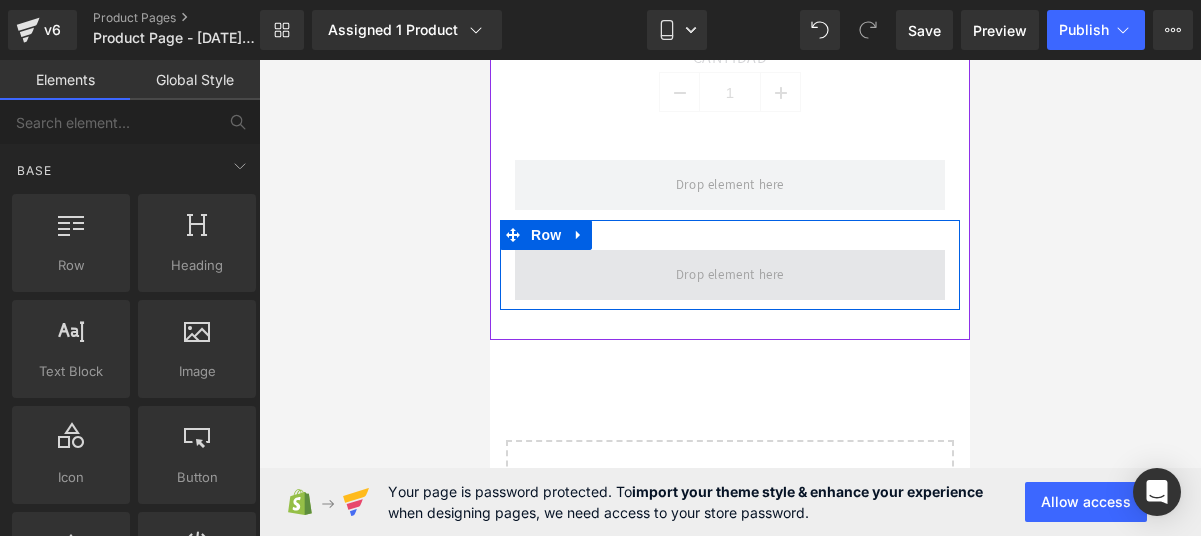 scroll, scrollTop: 1181, scrollLeft: 0, axis: vertical 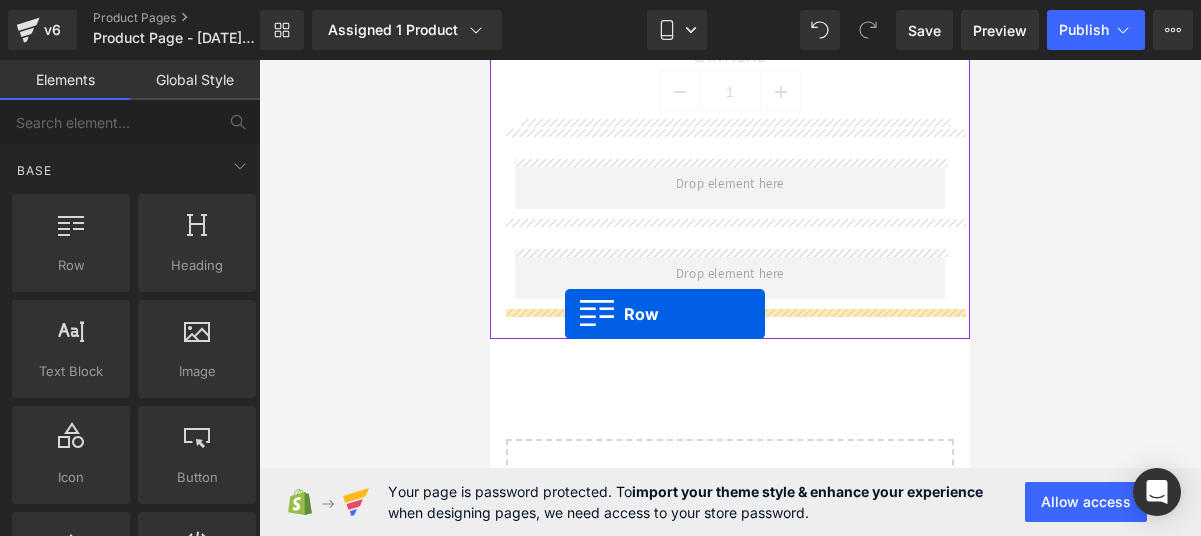 drag, startPoint x: 550, startPoint y: 325, endPoint x: 565, endPoint y: 314, distance: 18.601076 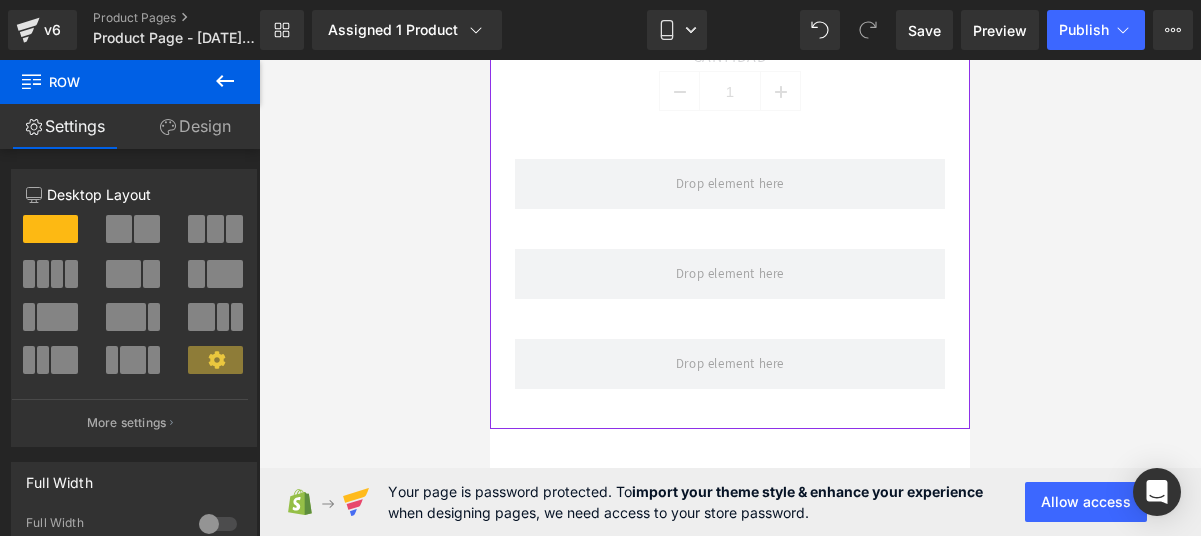 click 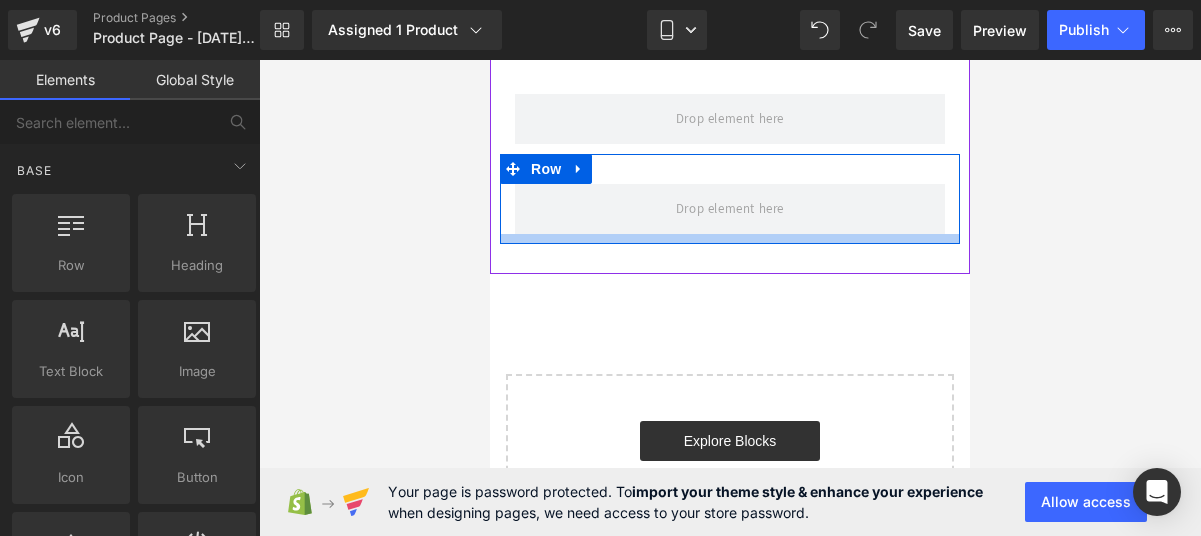scroll, scrollTop: 1358, scrollLeft: 0, axis: vertical 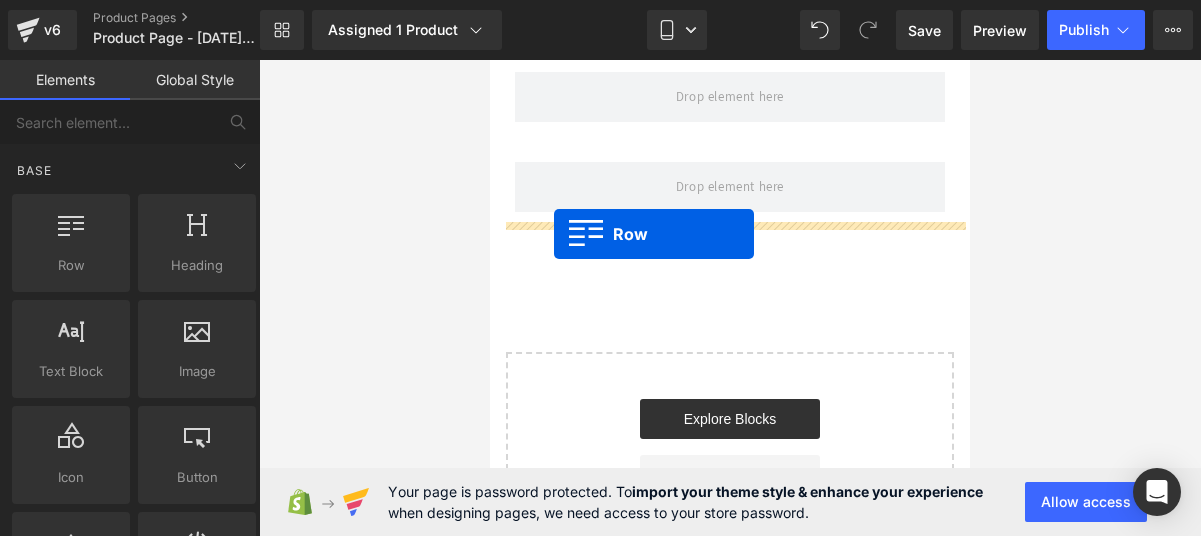 drag, startPoint x: 584, startPoint y: 321, endPoint x: 553, endPoint y: 234, distance: 92.358 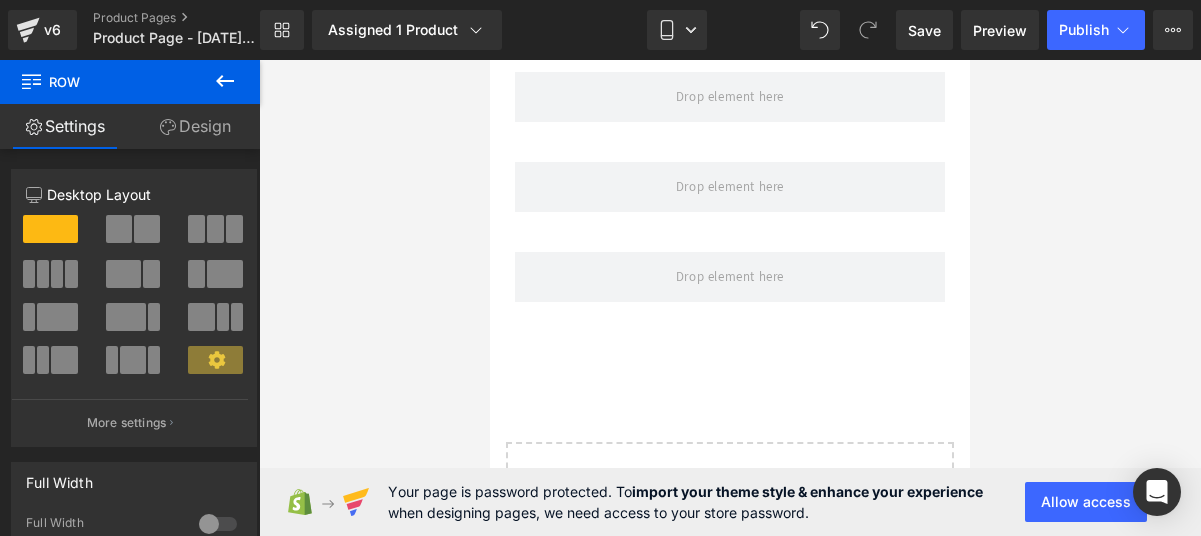 click 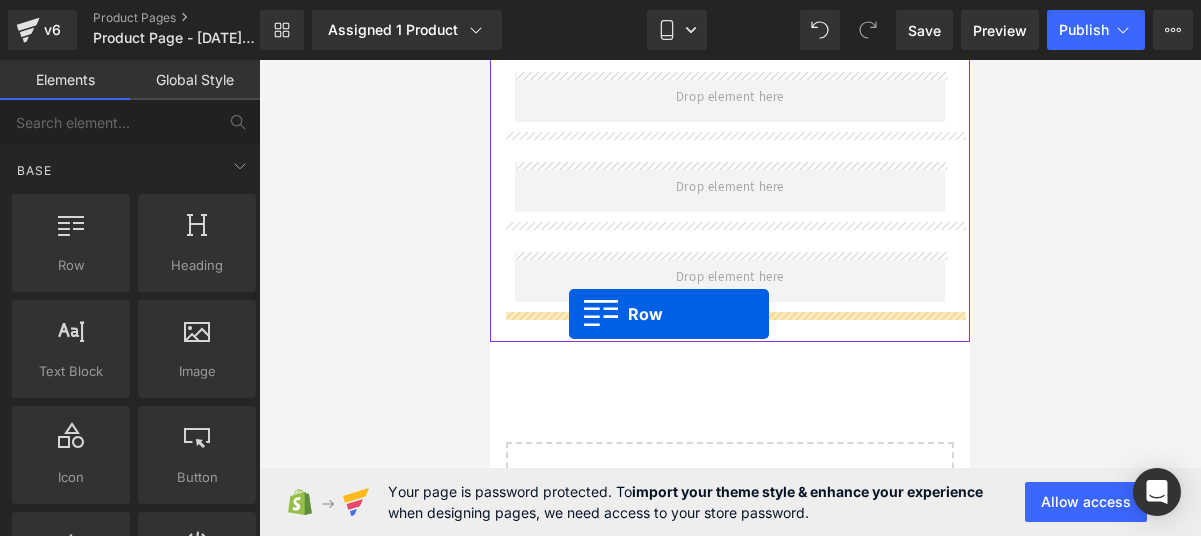 drag, startPoint x: 595, startPoint y: 318, endPoint x: 569, endPoint y: 314, distance: 26.305893 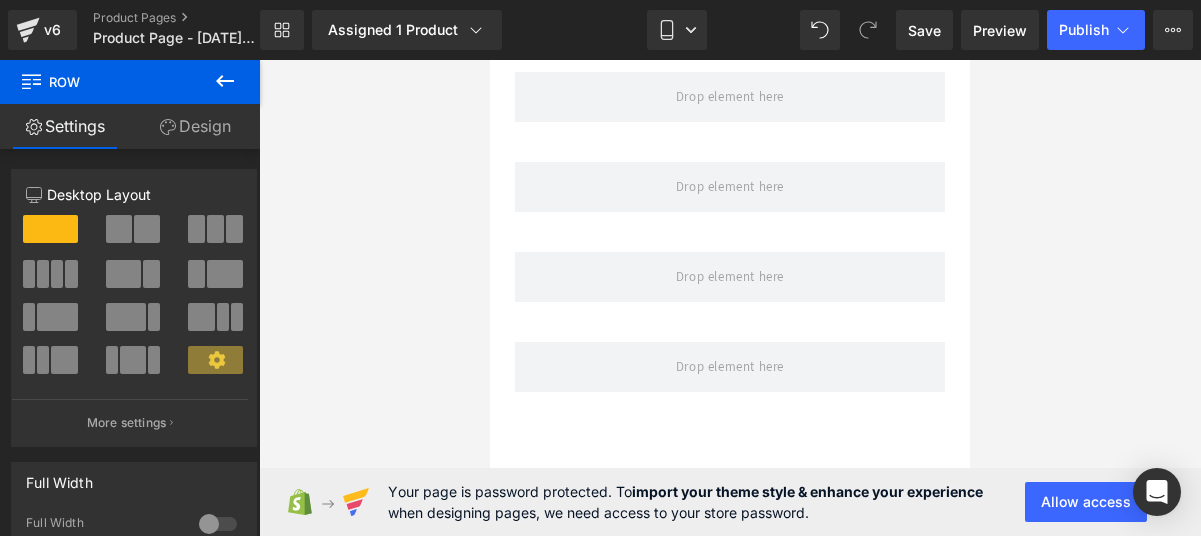 click 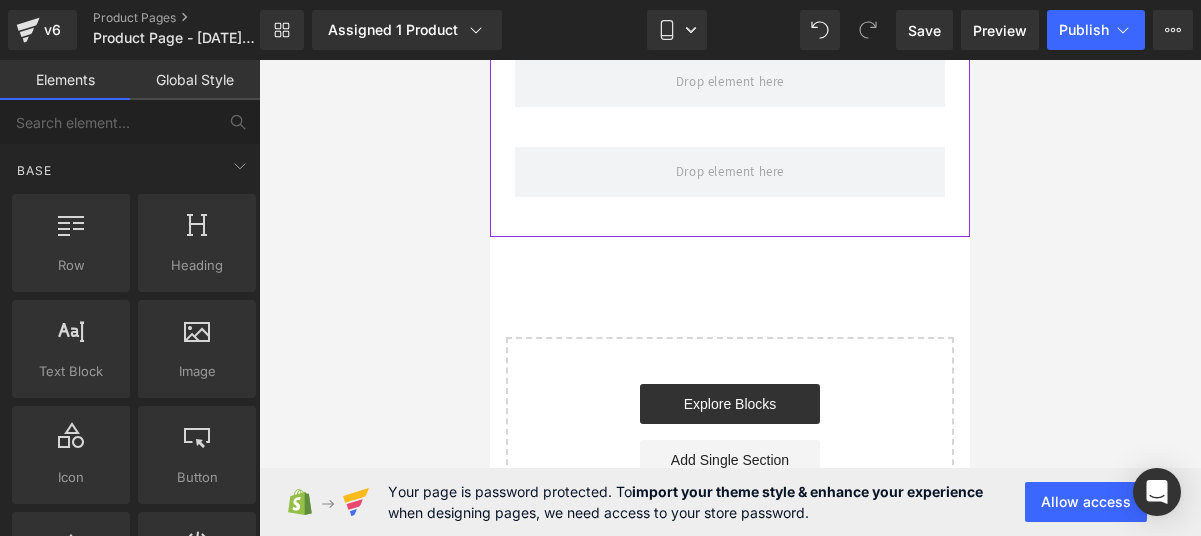 scroll, scrollTop: 1600, scrollLeft: 0, axis: vertical 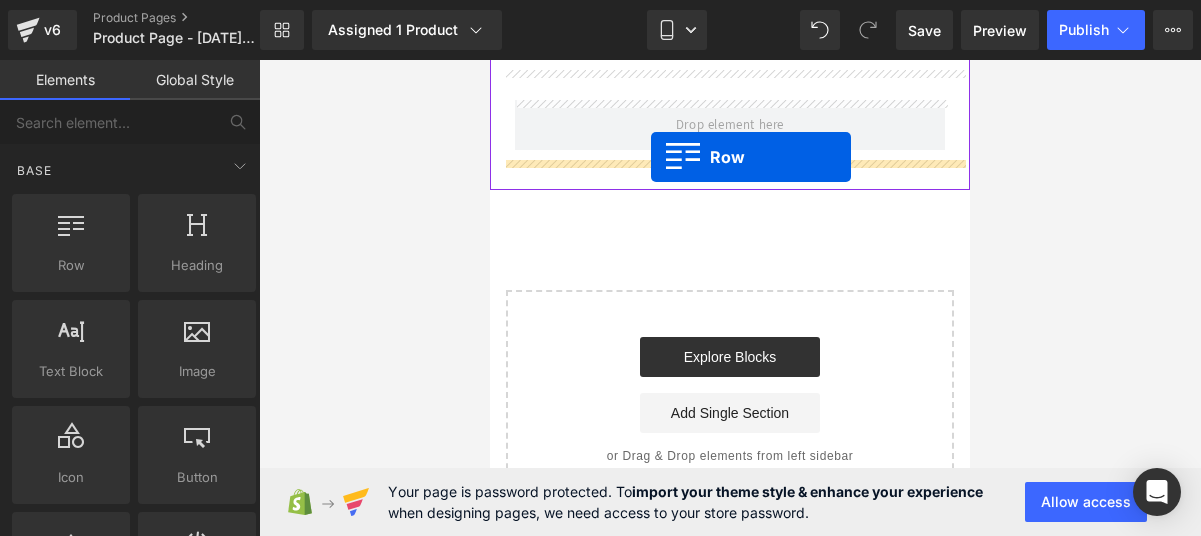 drag, startPoint x: 569, startPoint y: 299, endPoint x: 652, endPoint y: 158, distance: 163.6154 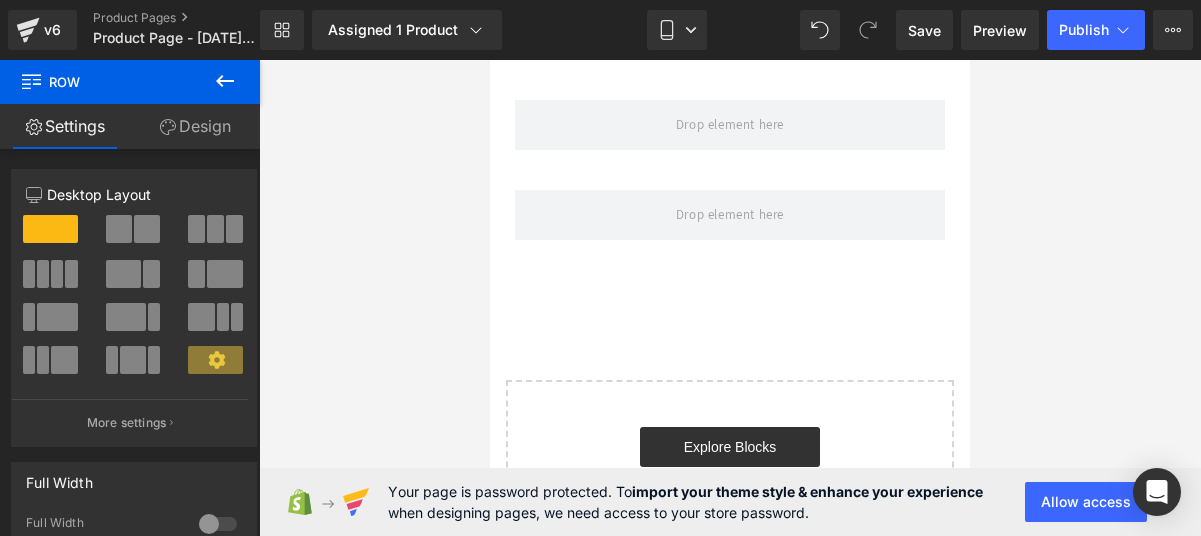 click 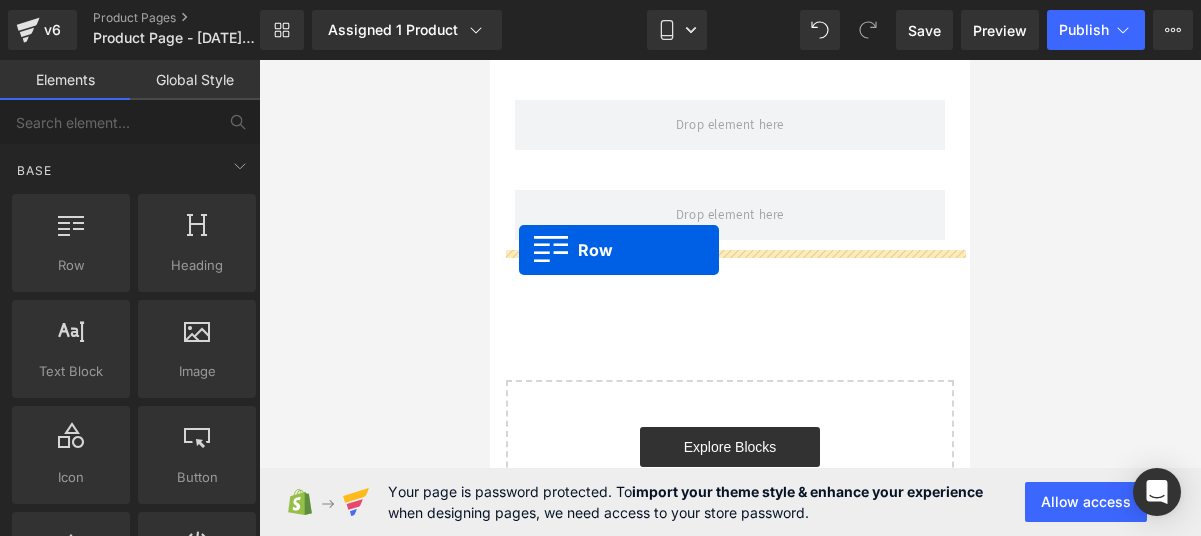 drag, startPoint x: 584, startPoint y: 314, endPoint x: 518, endPoint y: 250, distance: 91.93476 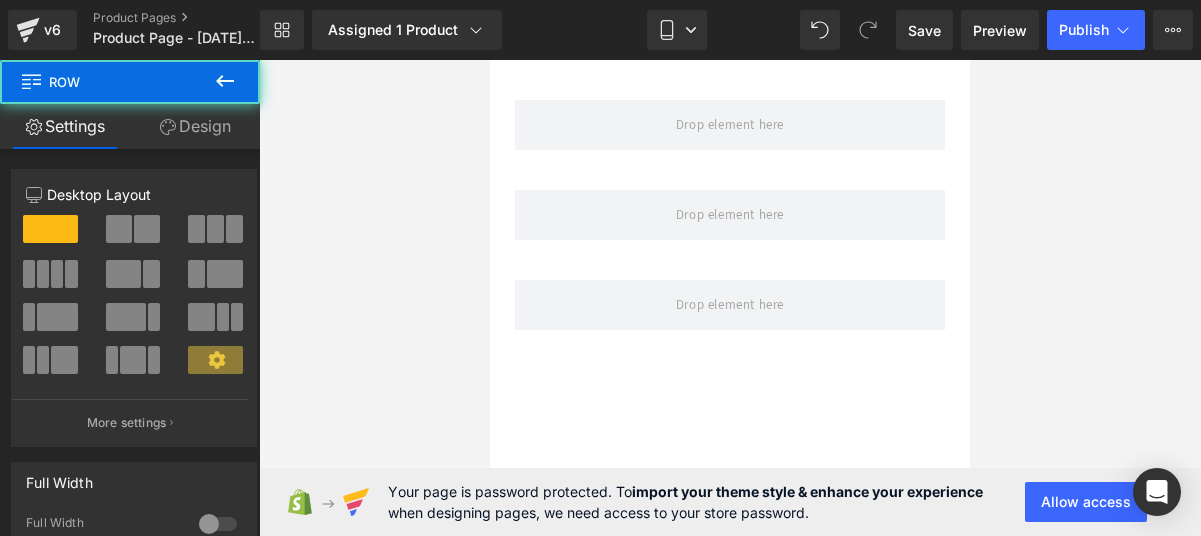 click 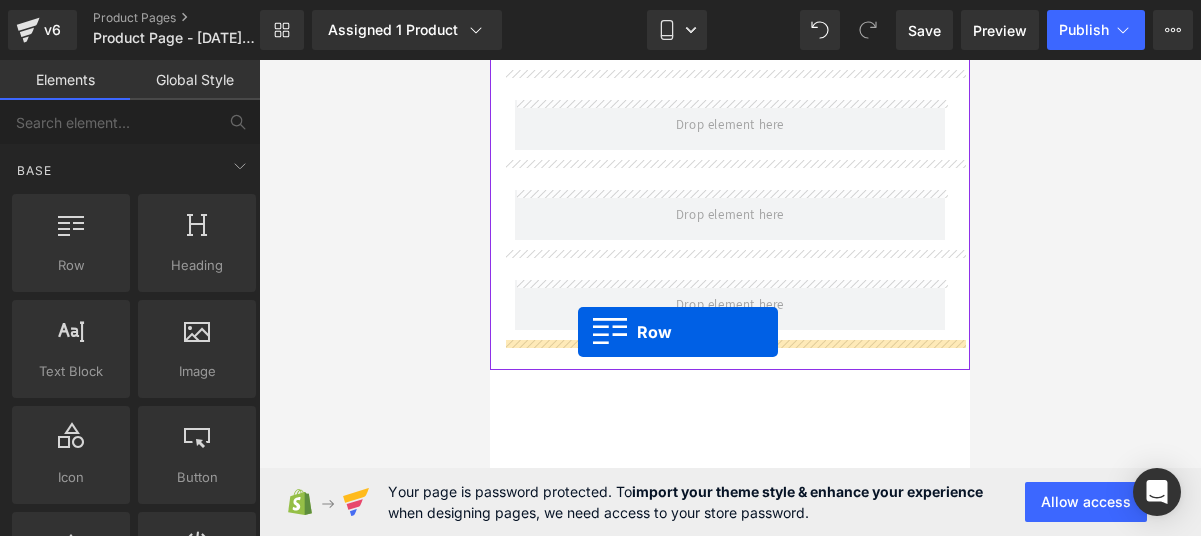 drag, startPoint x: 553, startPoint y: 293, endPoint x: 578, endPoint y: 332, distance: 46.32494 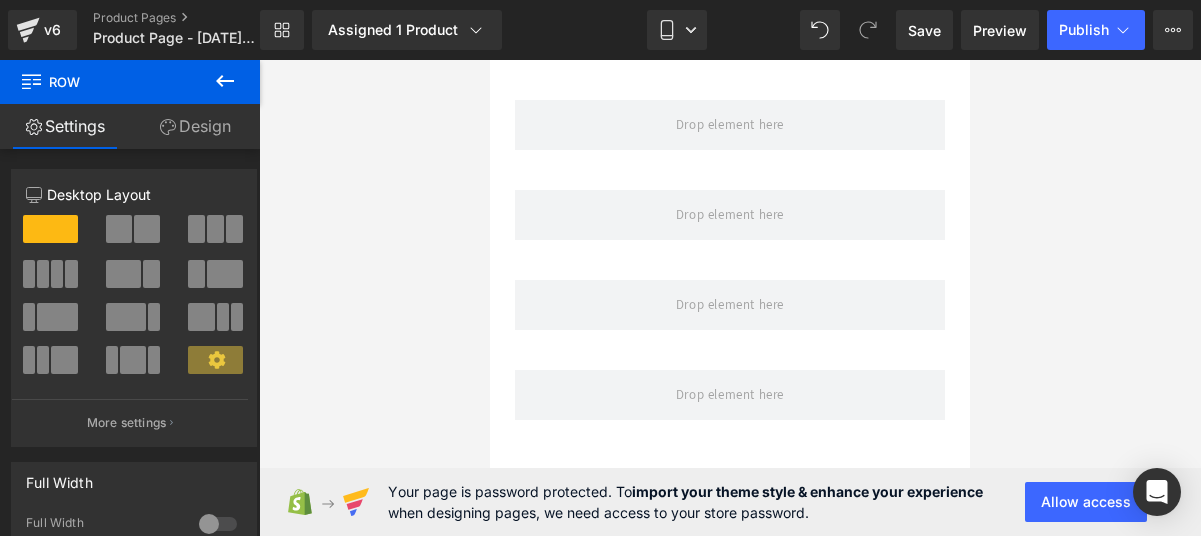 click 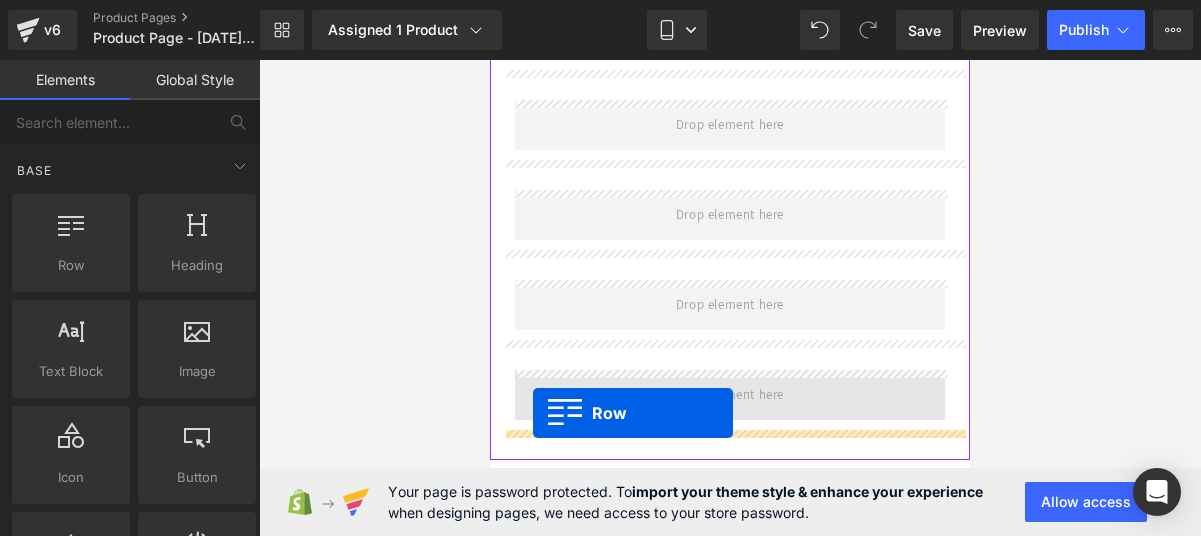 drag, startPoint x: 574, startPoint y: 316, endPoint x: 533, endPoint y: 413, distance: 105.30907 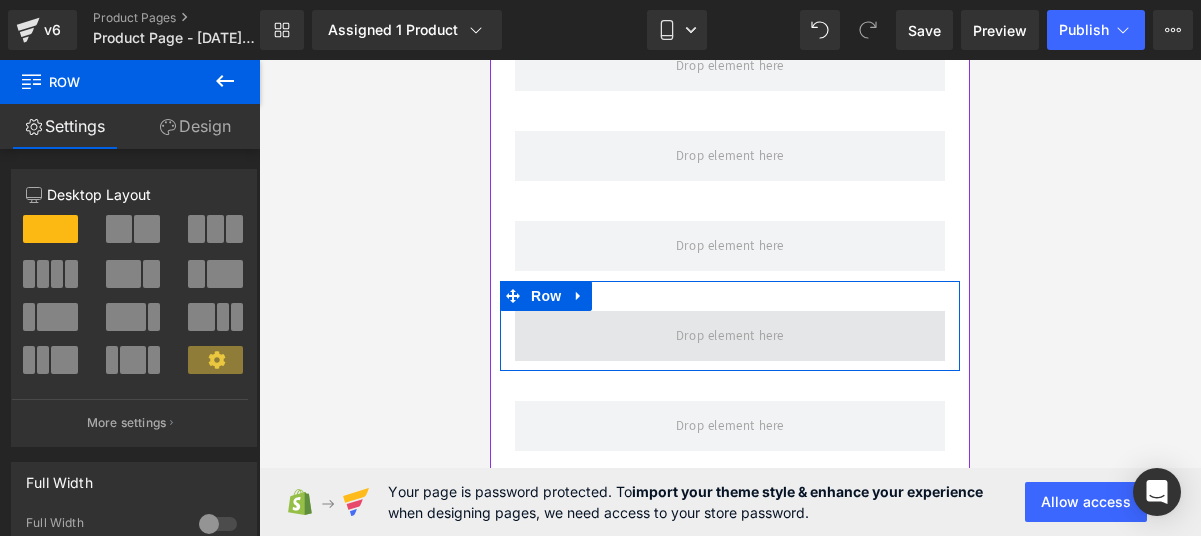 scroll, scrollTop: 1733, scrollLeft: 0, axis: vertical 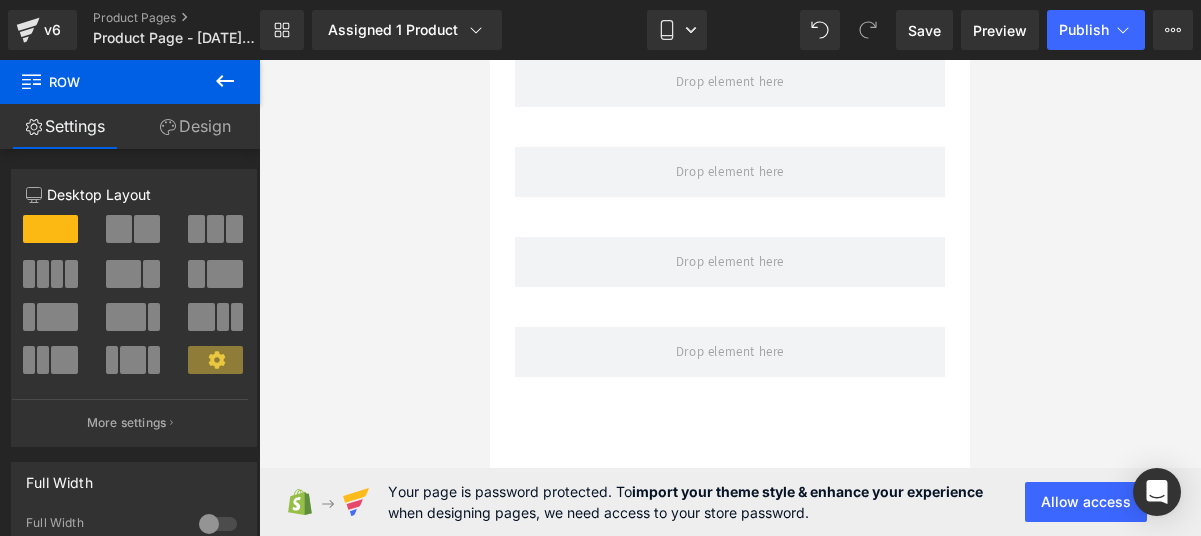 click 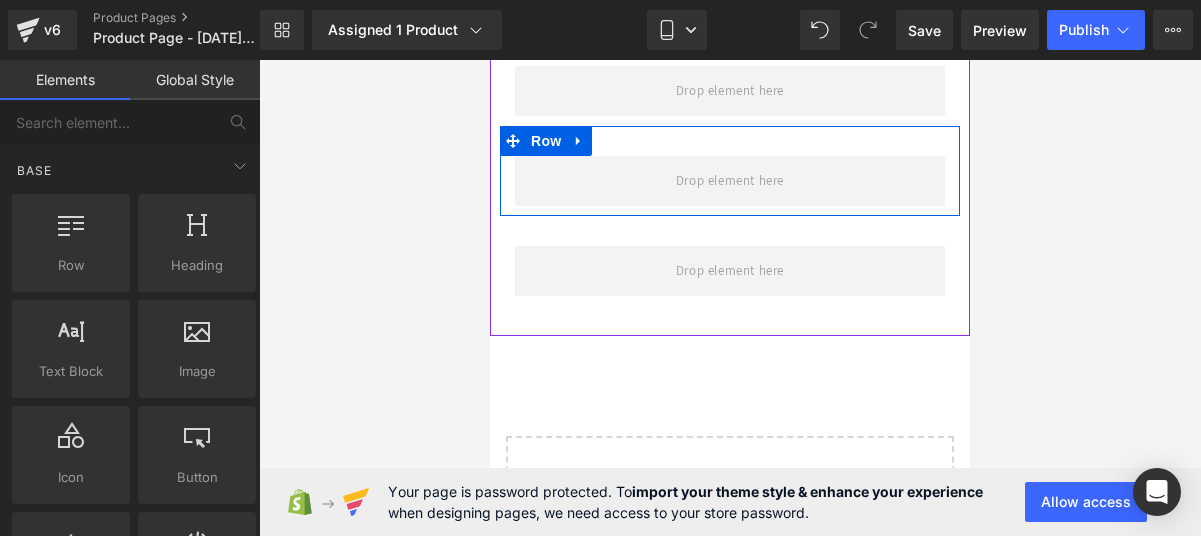 scroll, scrollTop: 1828, scrollLeft: 0, axis: vertical 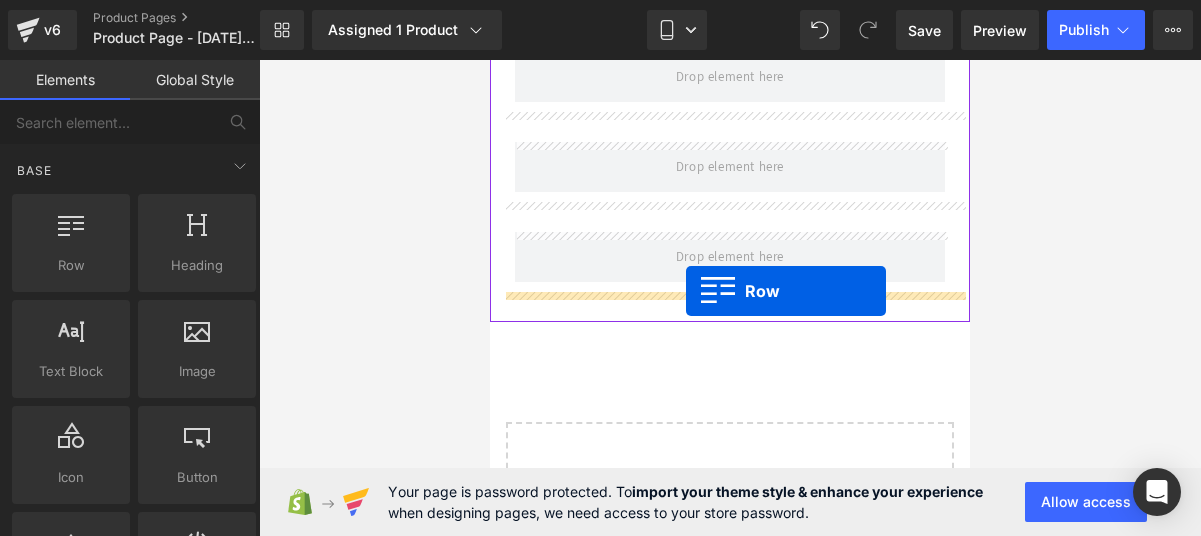drag, startPoint x: 599, startPoint y: 306, endPoint x: 684, endPoint y: 291, distance: 86.313385 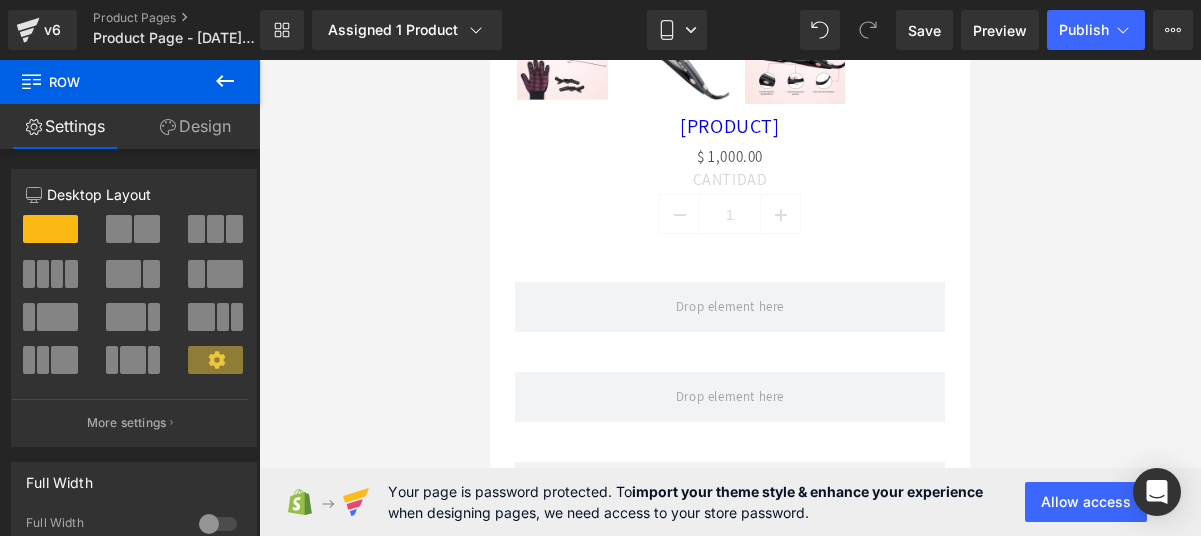 scroll, scrollTop: 1059, scrollLeft: 0, axis: vertical 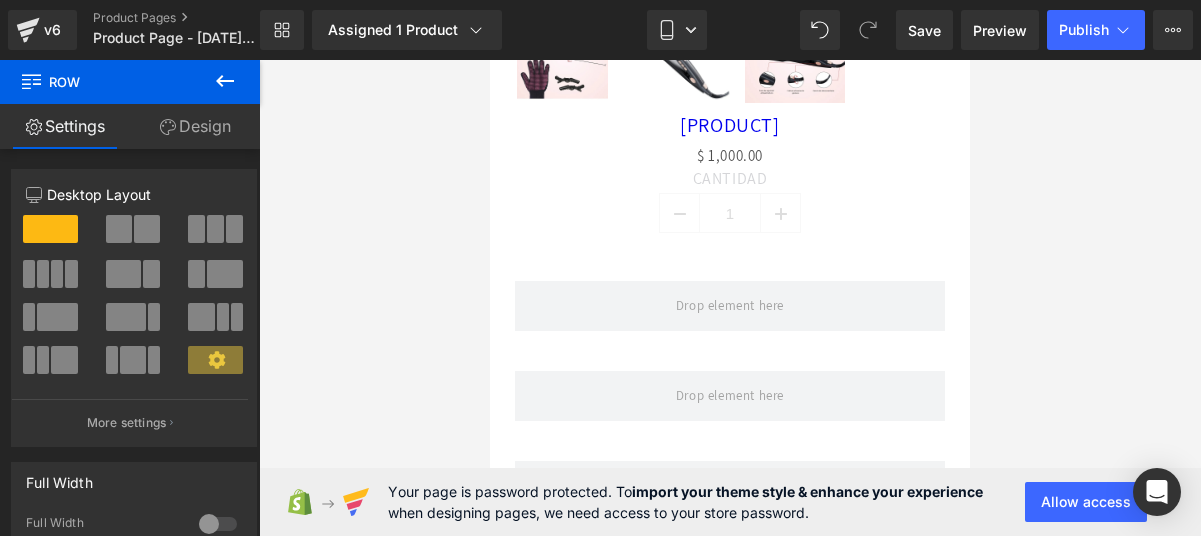 click 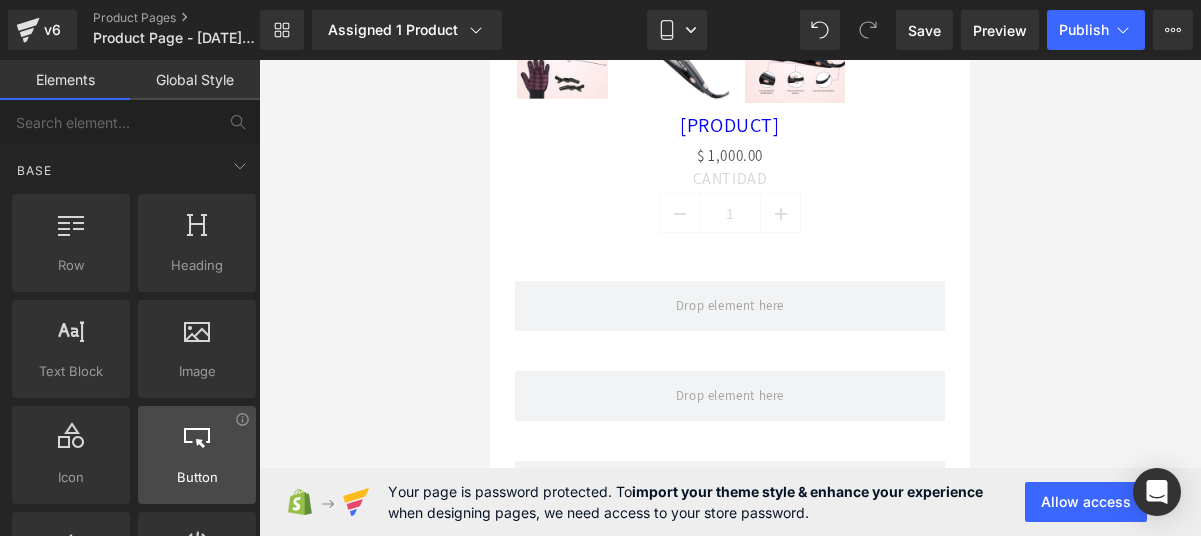 scroll, scrollTop: 205, scrollLeft: 0, axis: vertical 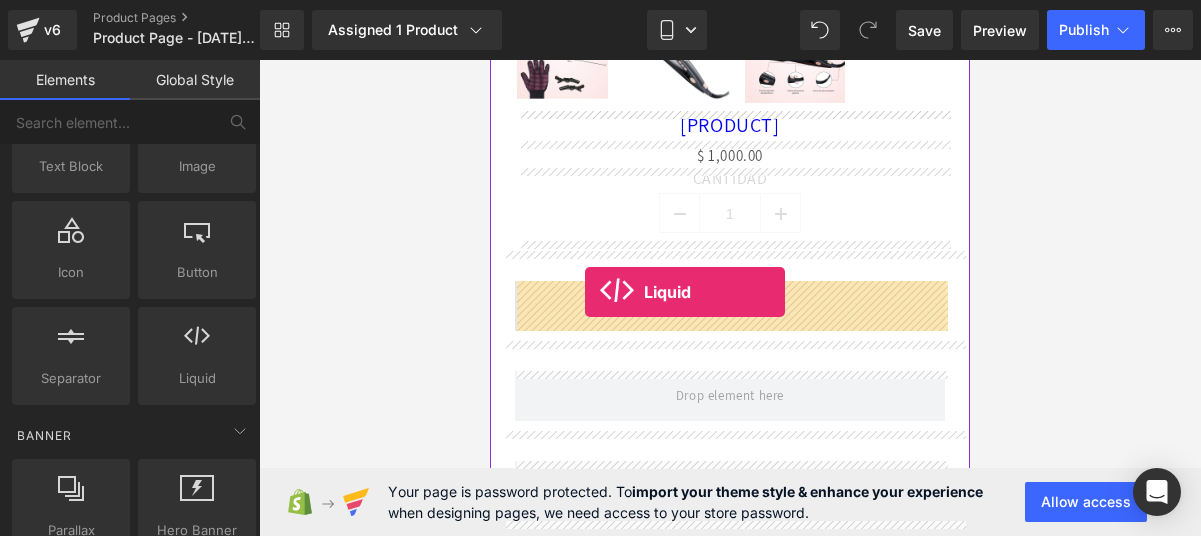 drag, startPoint x: 682, startPoint y: 430, endPoint x: 585, endPoint y: 292, distance: 168.68018 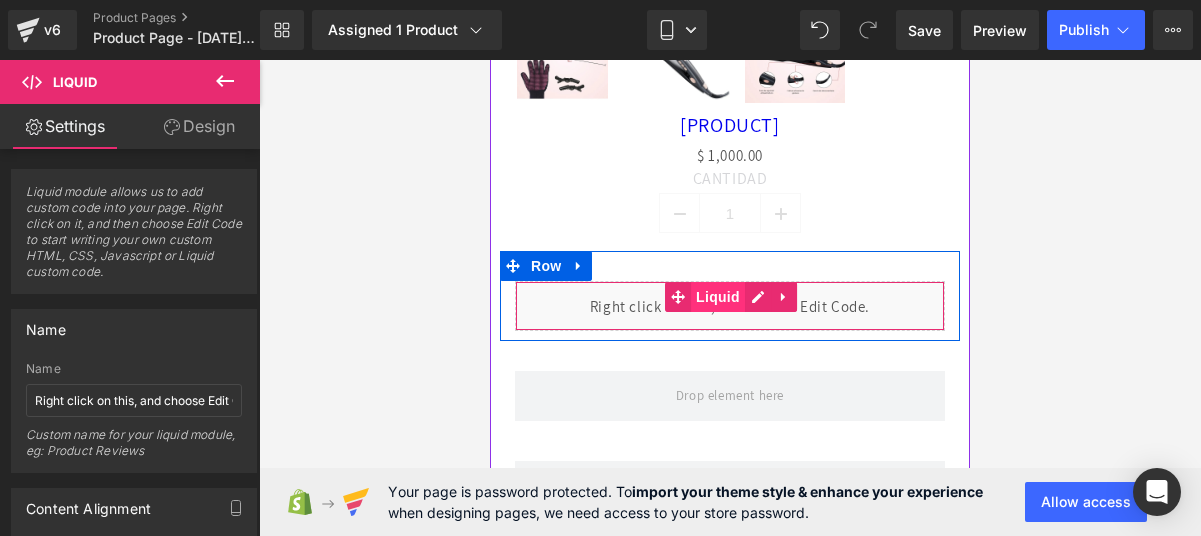 click on "Liquid" at bounding box center (718, 297) 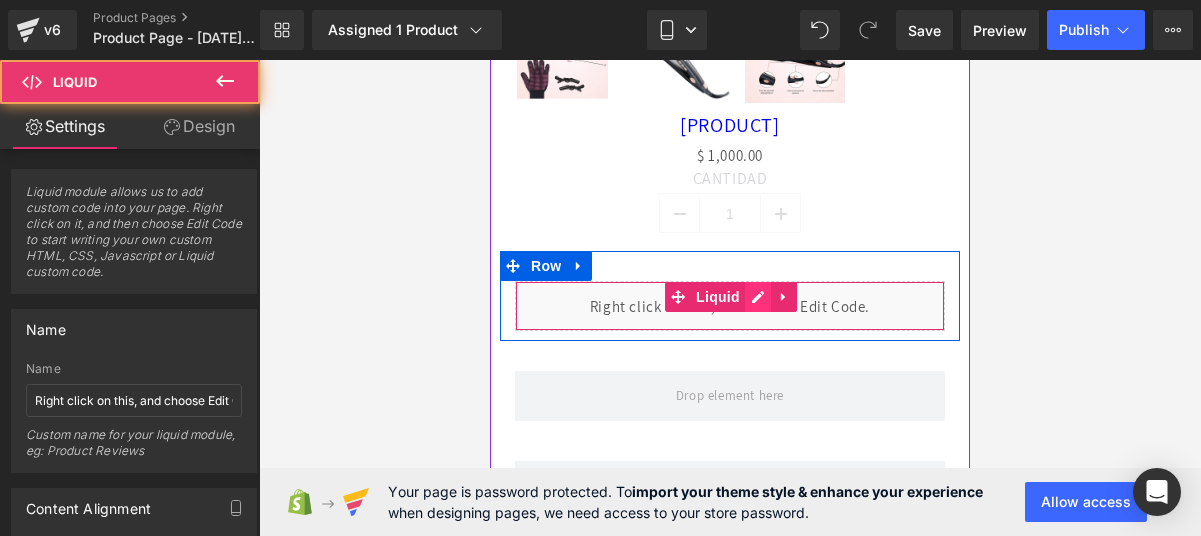 click on "Liquid" at bounding box center [730, 306] 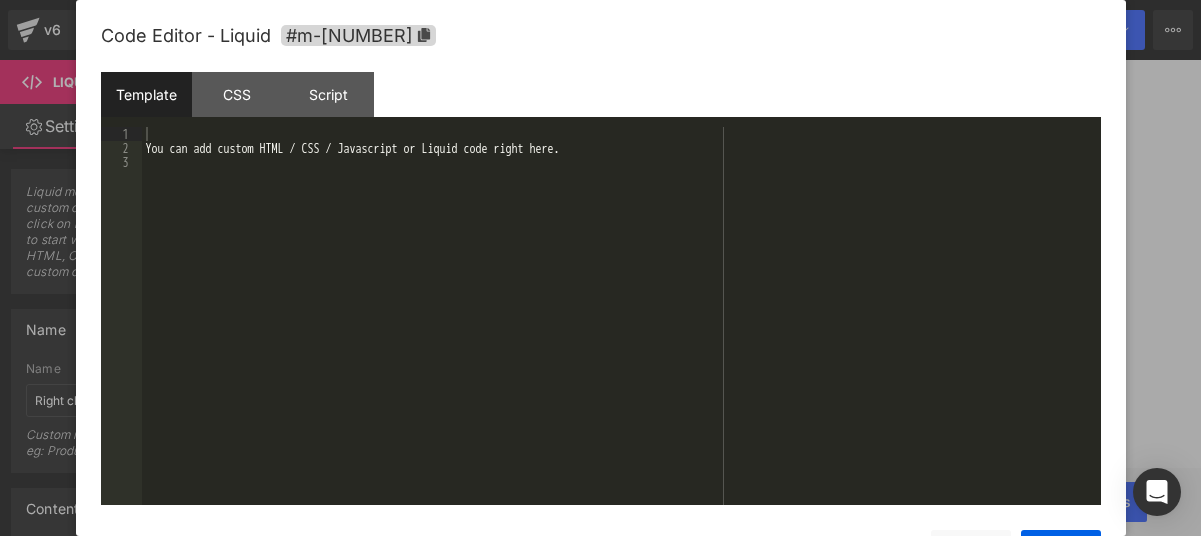 click on "You can add custom HTML / CSS / Javascript or Liquid code right here." at bounding box center [621, 330] 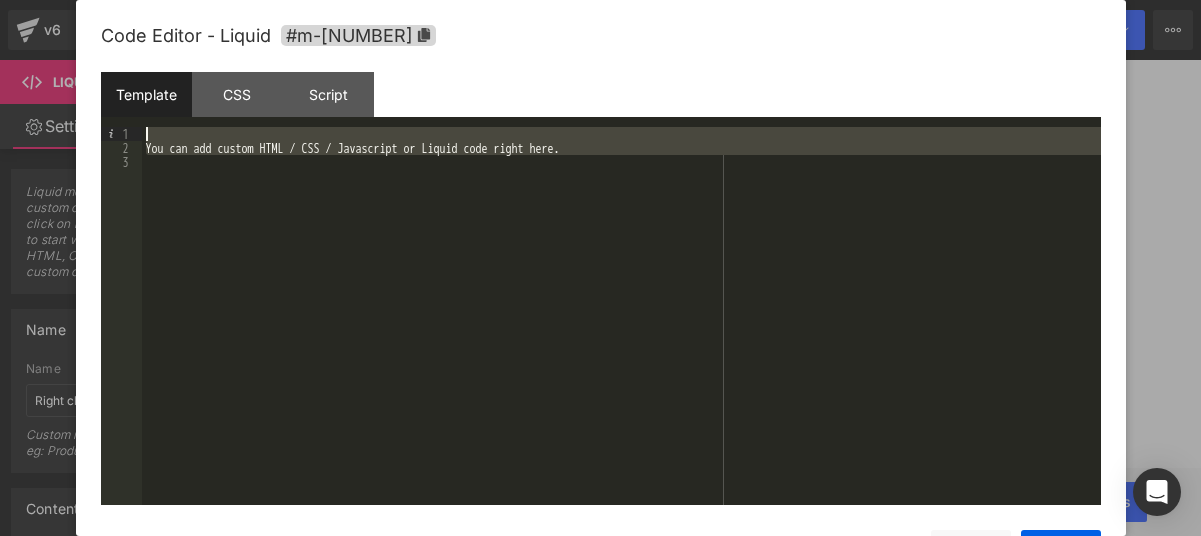 drag, startPoint x: 723, startPoint y: 160, endPoint x: 627, endPoint y: 129, distance: 100.88112 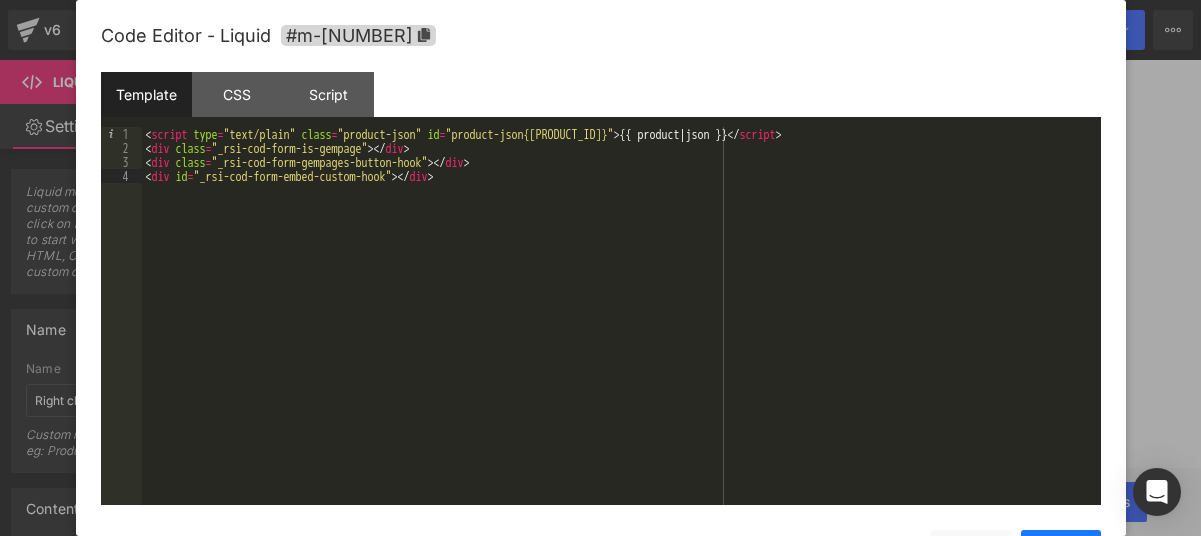 click on "Save" at bounding box center [1061, 550] 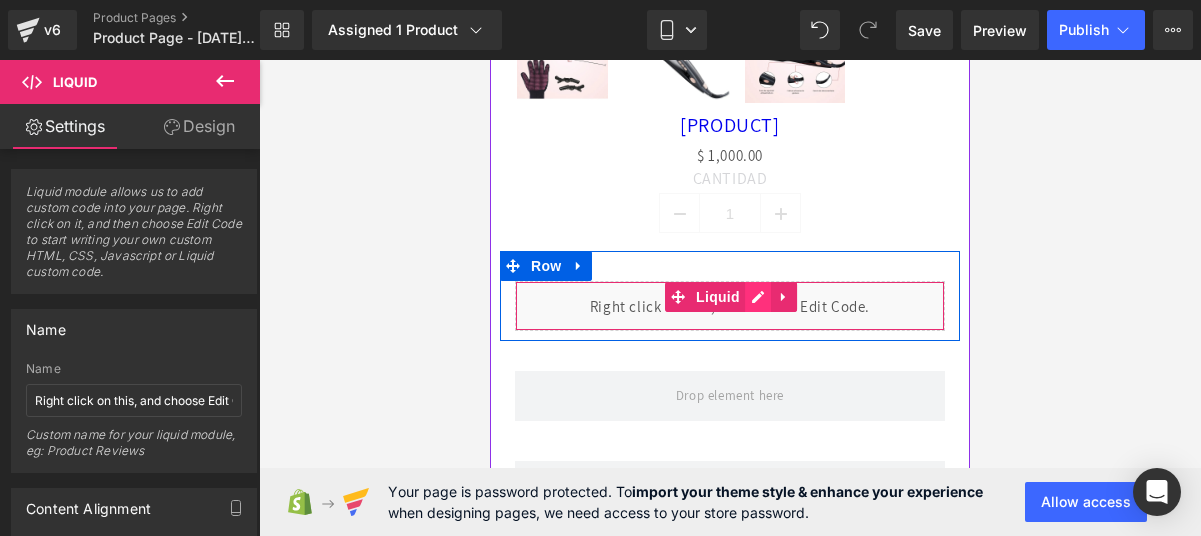 click on "Liquid" at bounding box center (730, 306) 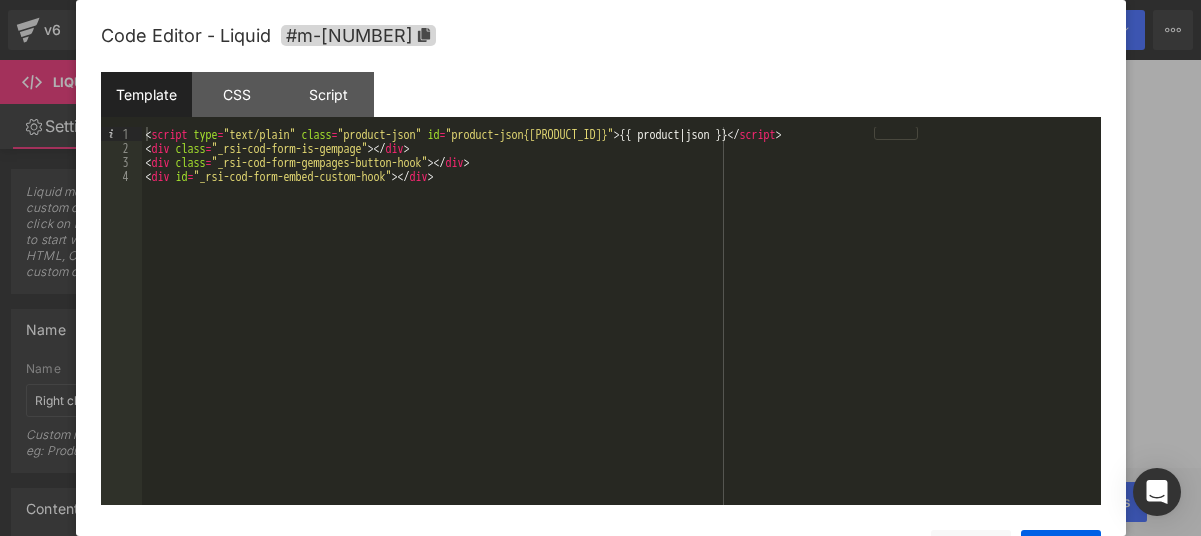 click on "< script   type = "text/plain"   class = "product-json"   id = "product-json{[PRODUCT_ID]}" > {{   product  |  json   }} < / script > < div   class = "_rsi-cod-form-is-gempage" > < / div > < div   class = "_rsi-cod-form-gempages-button-hook" > < / div > < div   id = "_rsi-cod-form-embed-custom-hook" > < / div >" at bounding box center (621, 330) 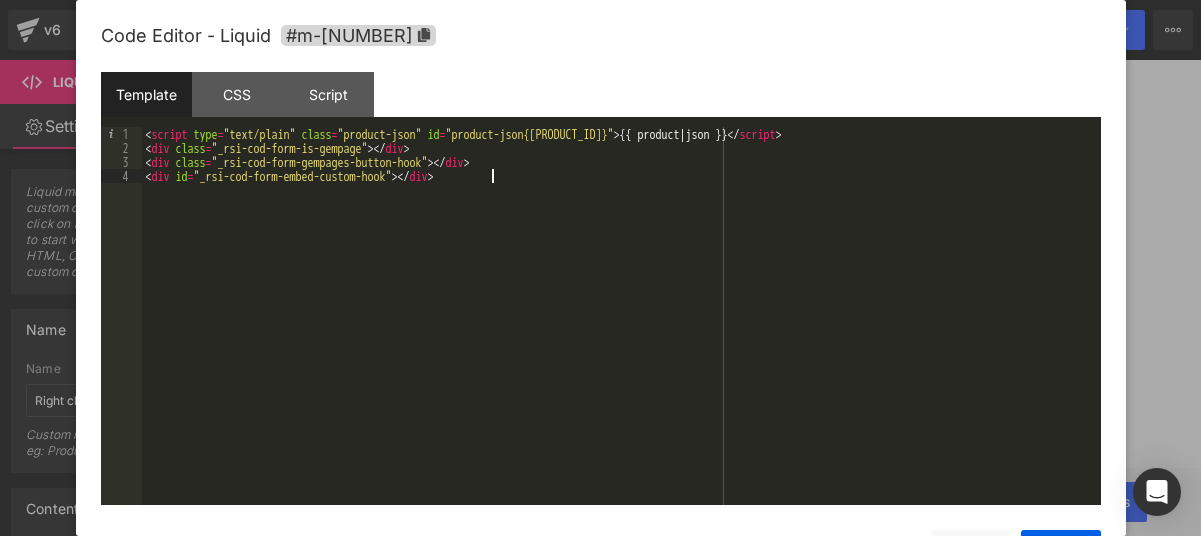 drag, startPoint x: 584, startPoint y: 171, endPoint x: 564, endPoint y: 191, distance: 28.284271 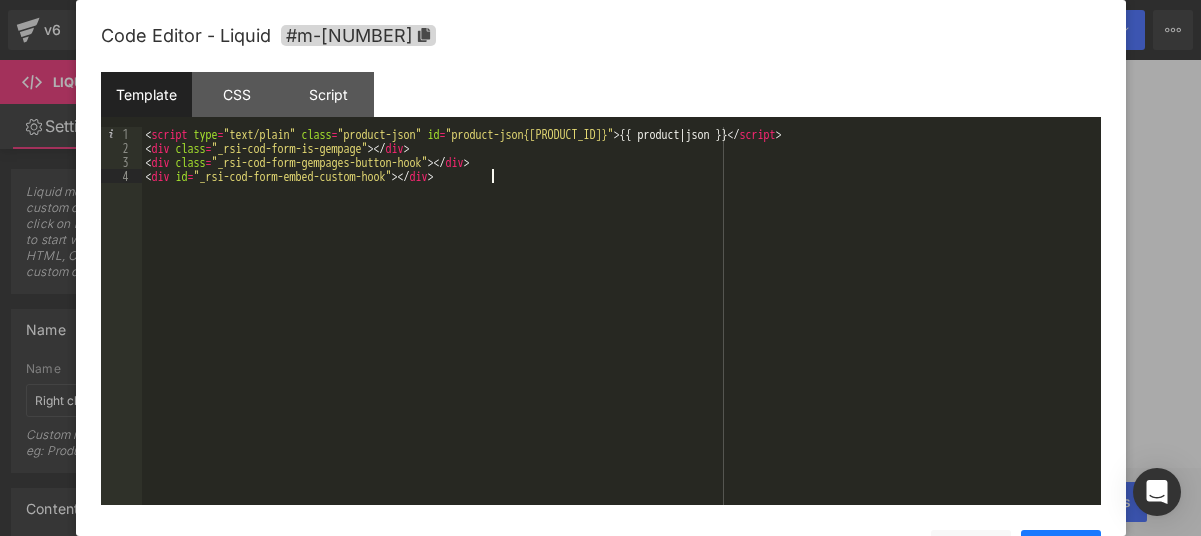 click on "Save" at bounding box center [1061, 550] 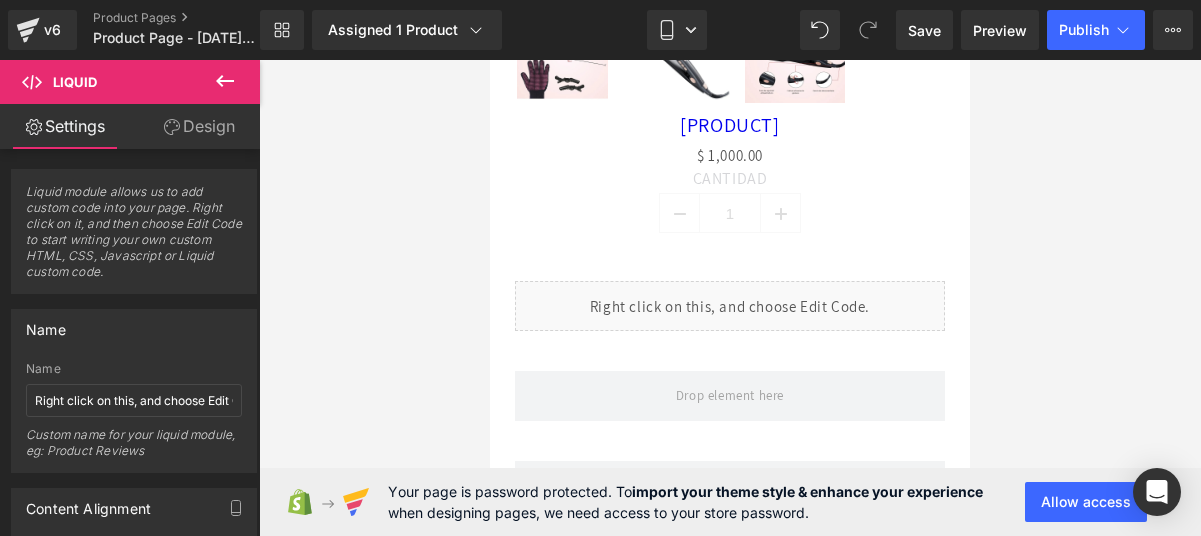 click 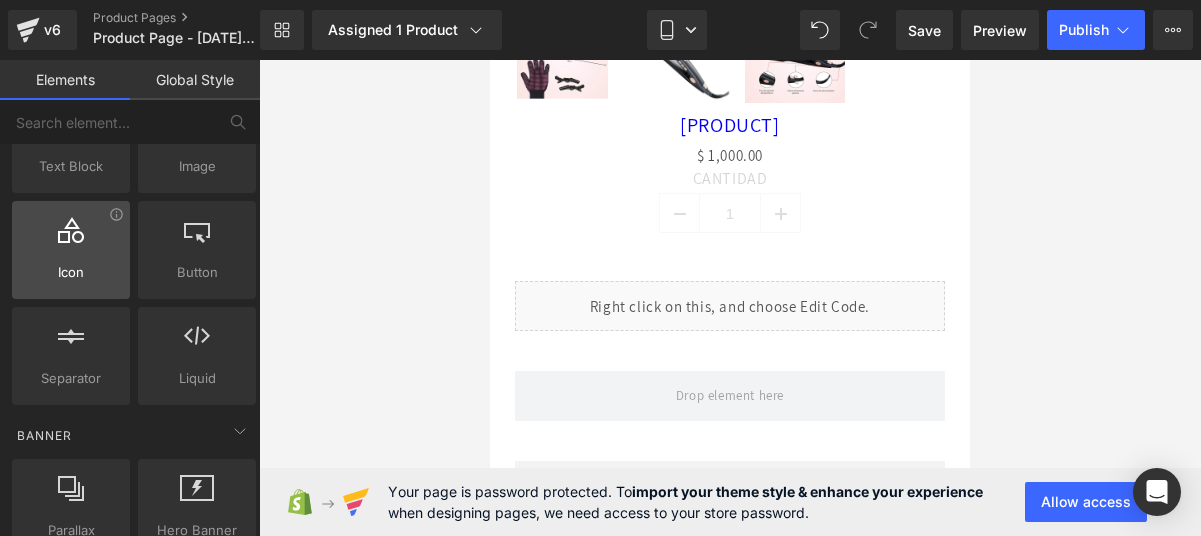 scroll, scrollTop: 0, scrollLeft: 0, axis: both 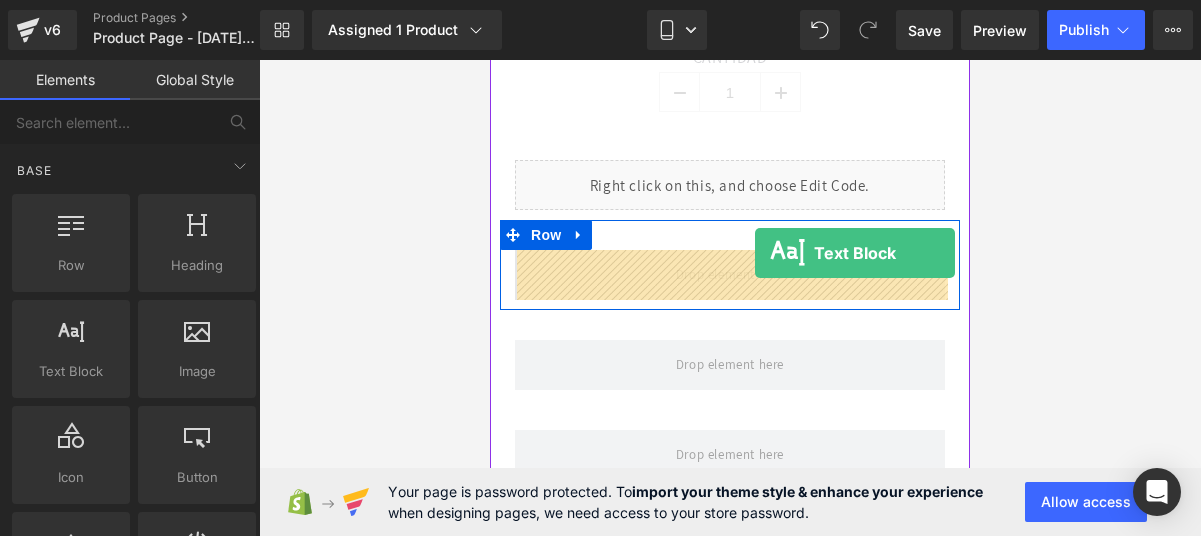 drag, startPoint x: 588, startPoint y: 420, endPoint x: 755, endPoint y: 253, distance: 236.17366 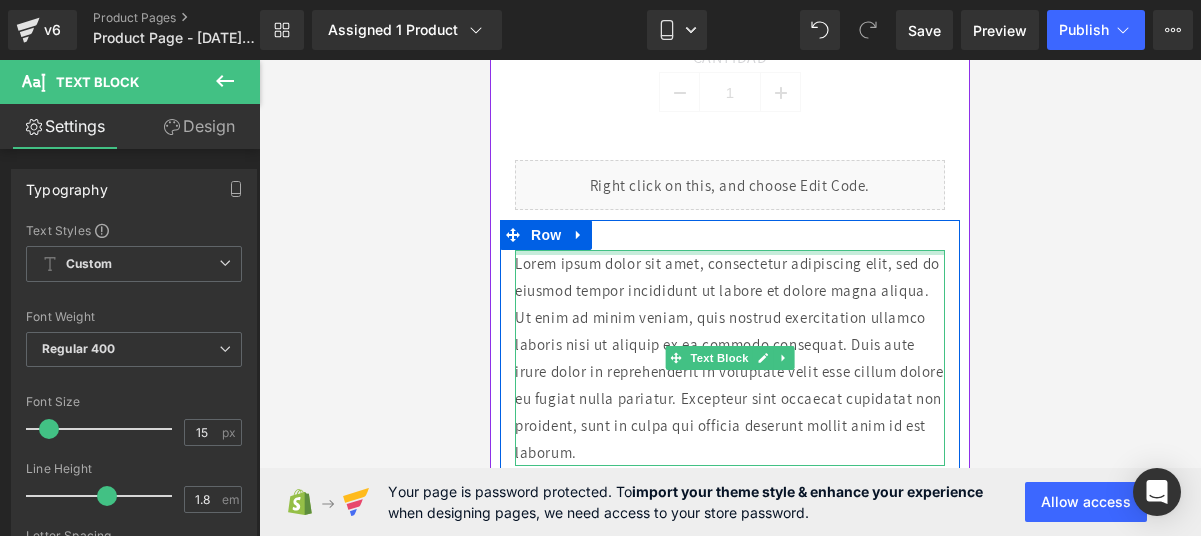 scroll, scrollTop: 1242, scrollLeft: 0, axis: vertical 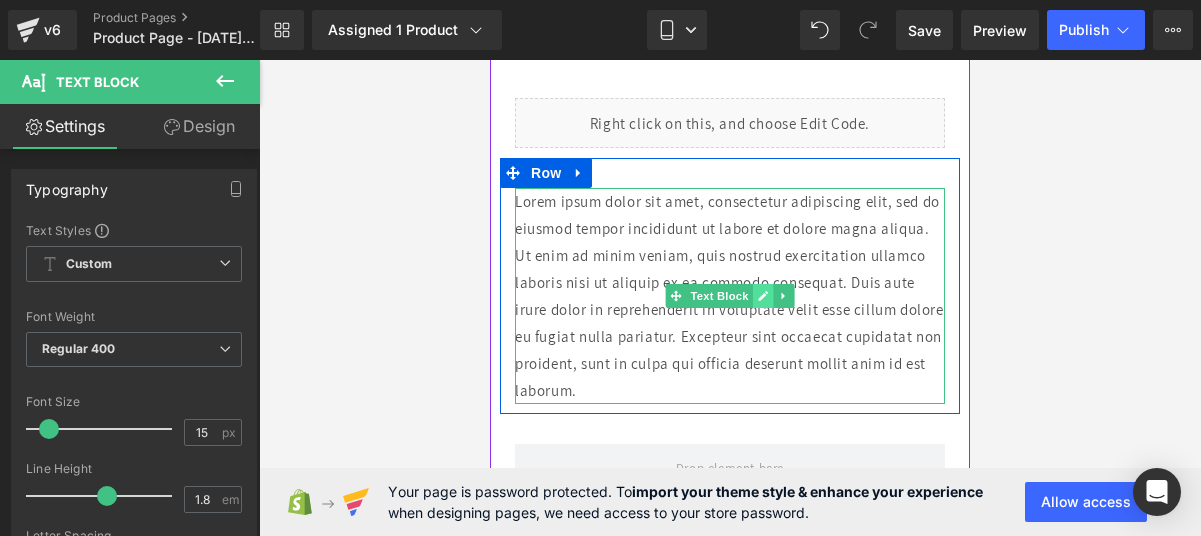 click 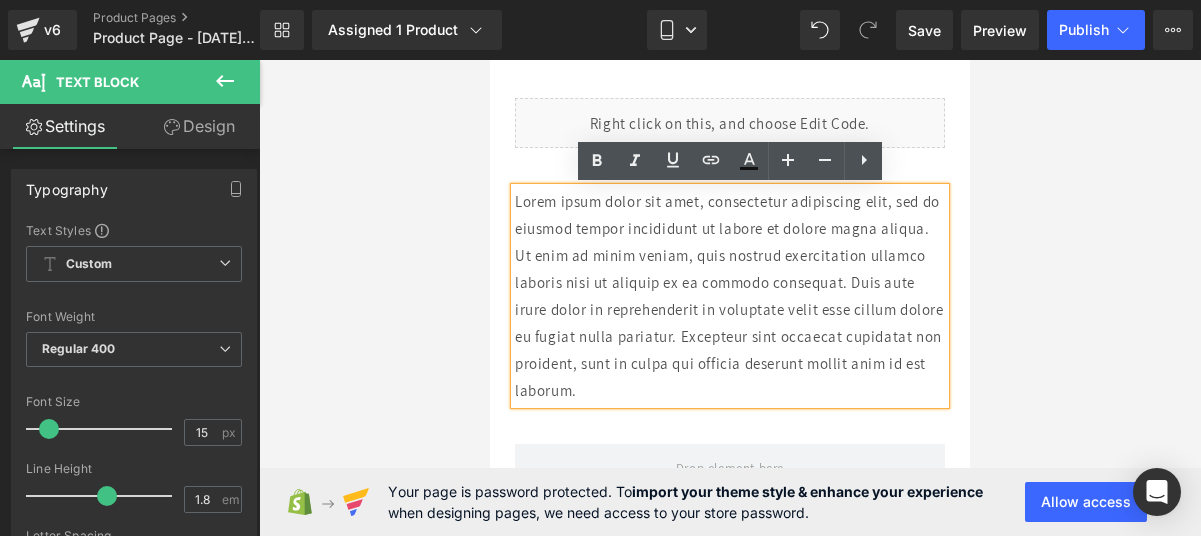 click on "Lorem ipsum dolor sit amet, consectetur adipiscing elit, sed do eiusmod tempor incididunt ut labore et dolore magna aliqua. Ut enim ad minim veniam, quis nostrud exercitation ullamco laboris nisi ut aliquip ex ea commodo consequat. Duis aute irure dolor in reprehenderit in voluptate velit esse cillum dolore eu fugiat nulla pariatur. Excepteur sint occaecat cupidatat non proident, sunt in culpa qui officia deserunt mollit anim id est laborum." at bounding box center (730, 296) 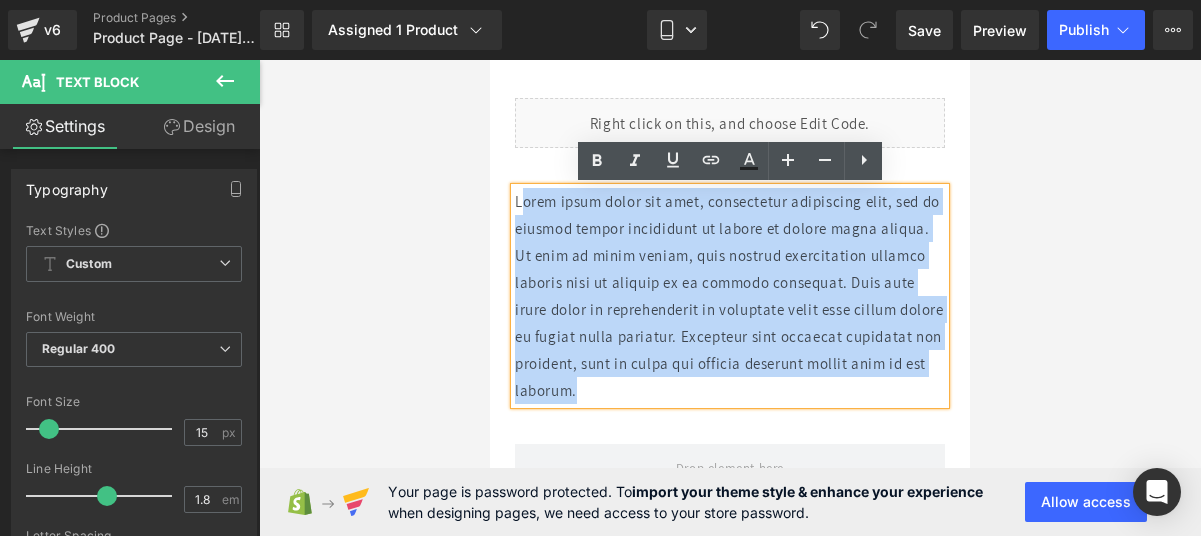 drag, startPoint x: 794, startPoint y: 385, endPoint x: 523, endPoint y: 205, distance: 325.33212 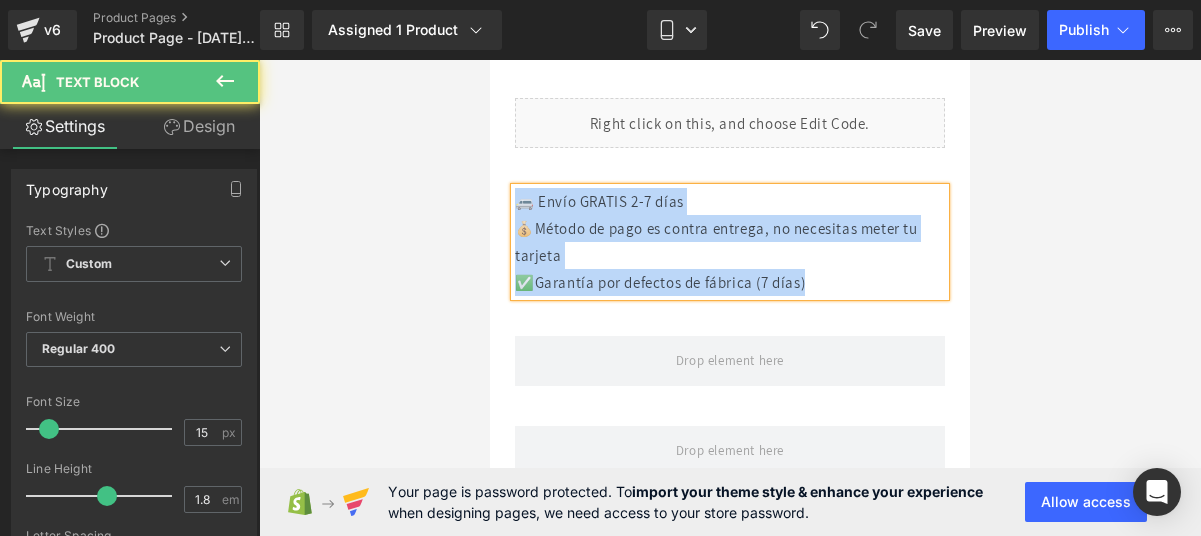 drag, startPoint x: 855, startPoint y: 290, endPoint x: 520, endPoint y: 211, distance: 344.1889 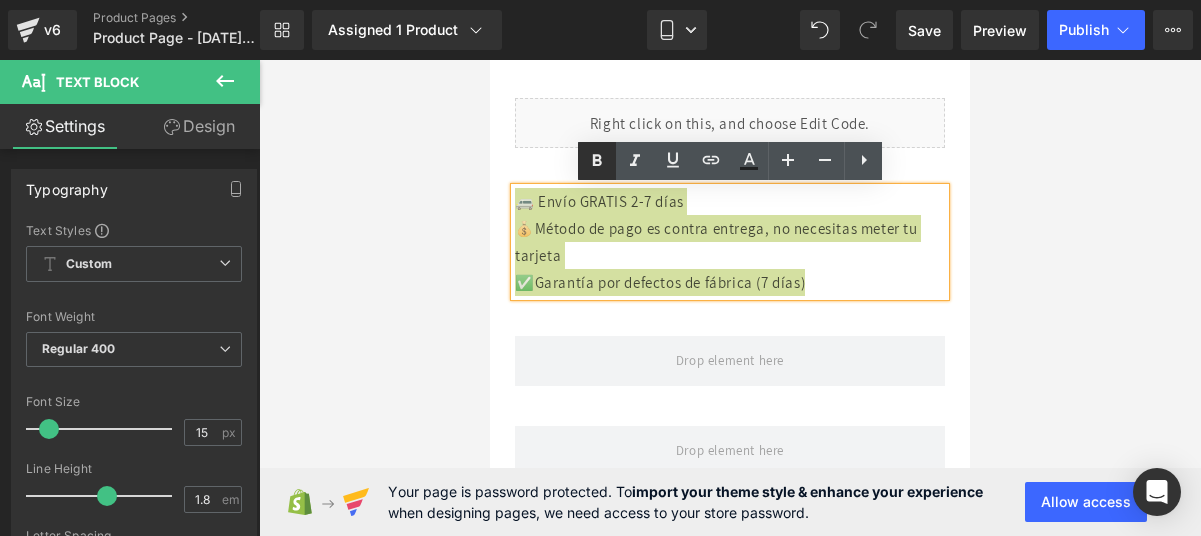 click 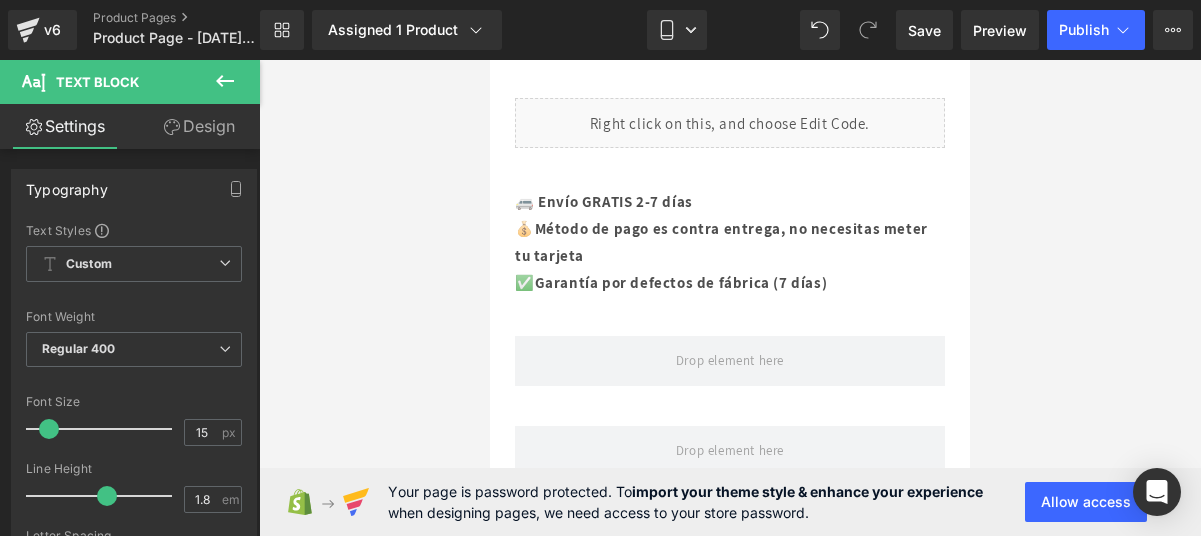 click 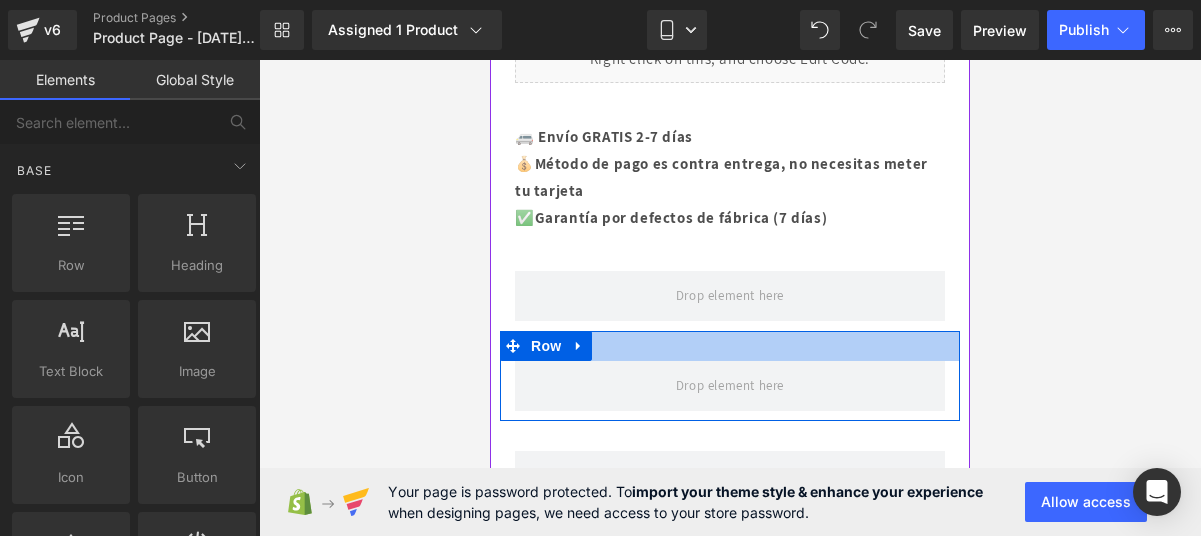 scroll, scrollTop: 1322, scrollLeft: 0, axis: vertical 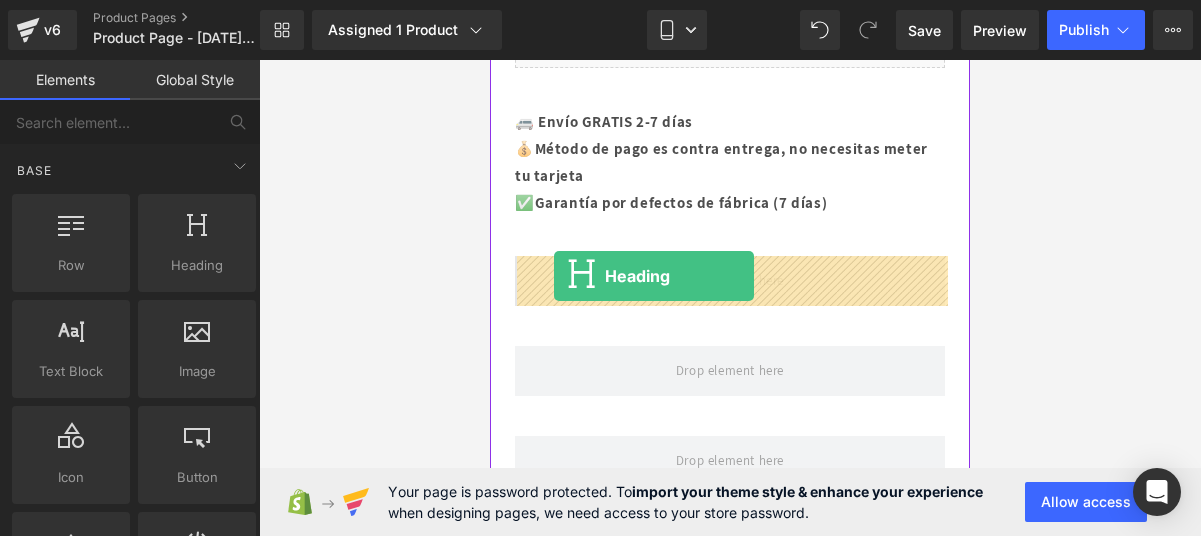 drag, startPoint x: 695, startPoint y: 331, endPoint x: 554, endPoint y: 275, distance: 151.71355 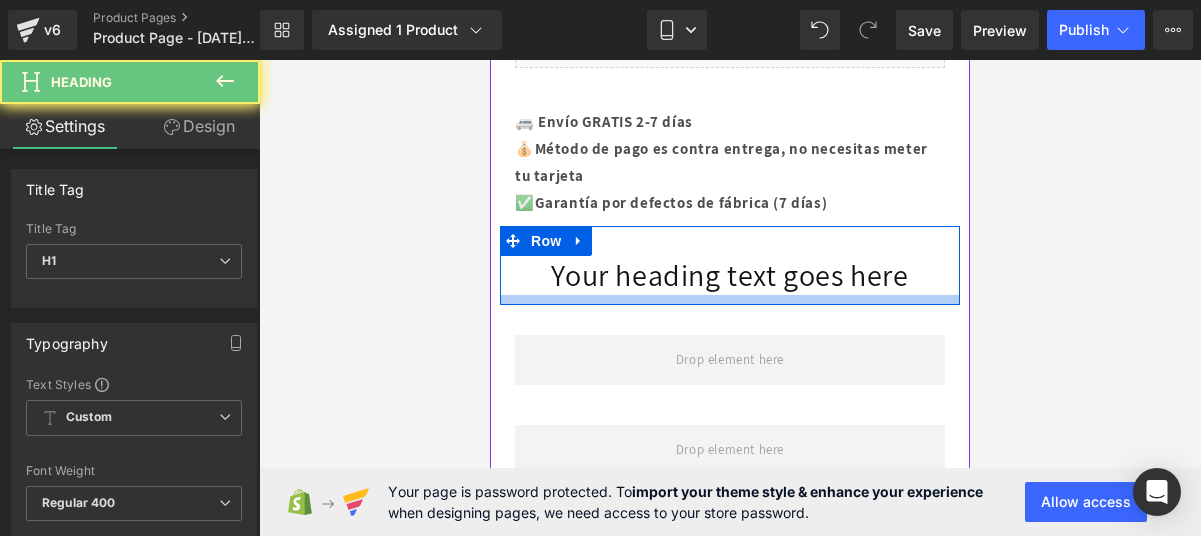 click on "Your heading text goes here" at bounding box center (730, 275) 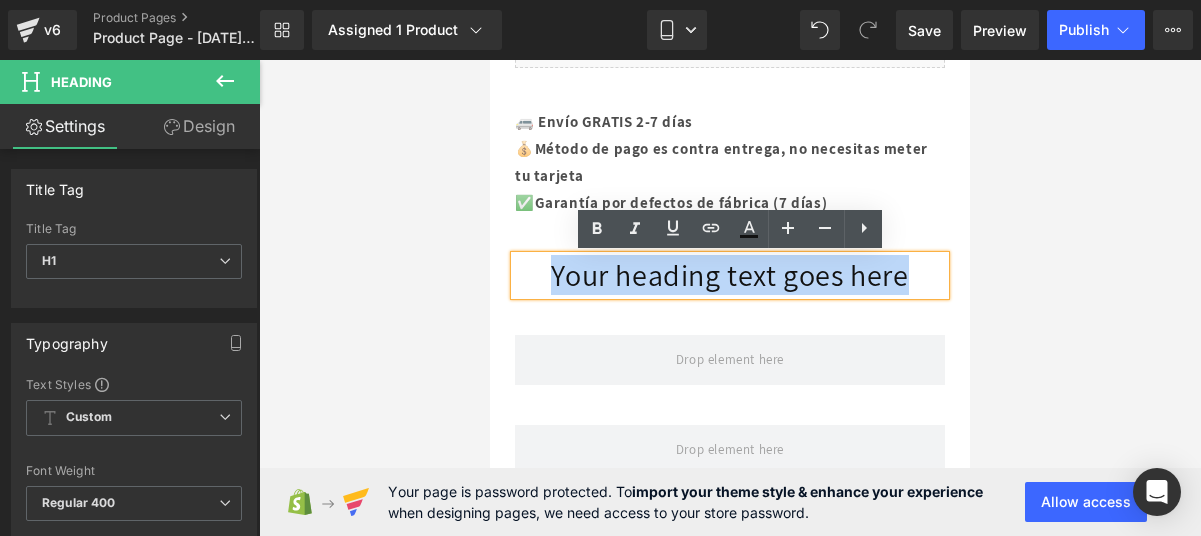 drag, startPoint x: 923, startPoint y: 279, endPoint x: 527, endPoint y: 291, distance: 396.18176 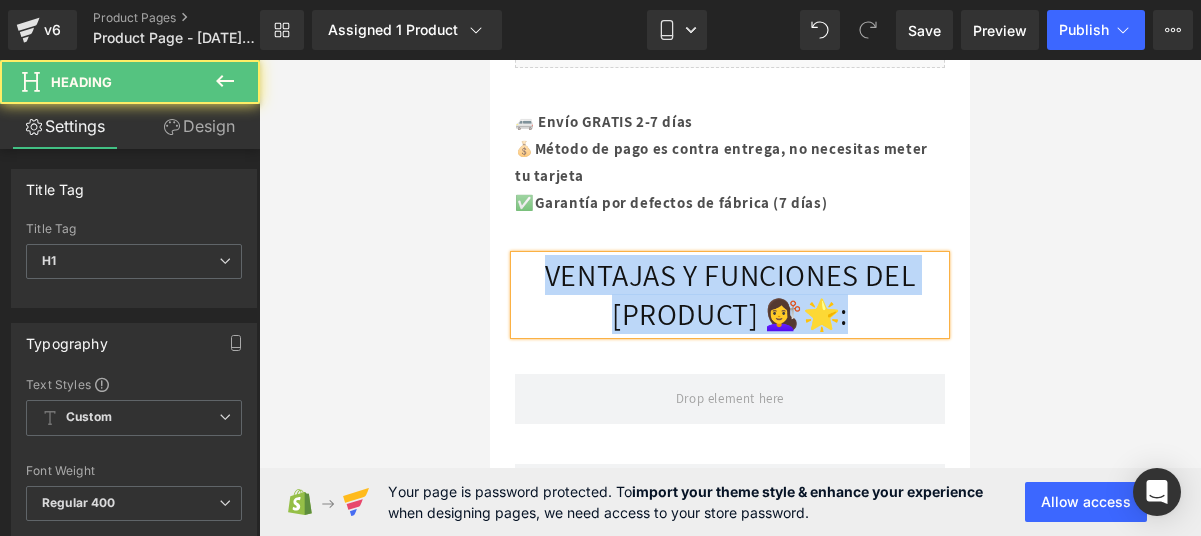 drag, startPoint x: 881, startPoint y: 307, endPoint x: 446, endPoint y: 266, distance: 436.92792 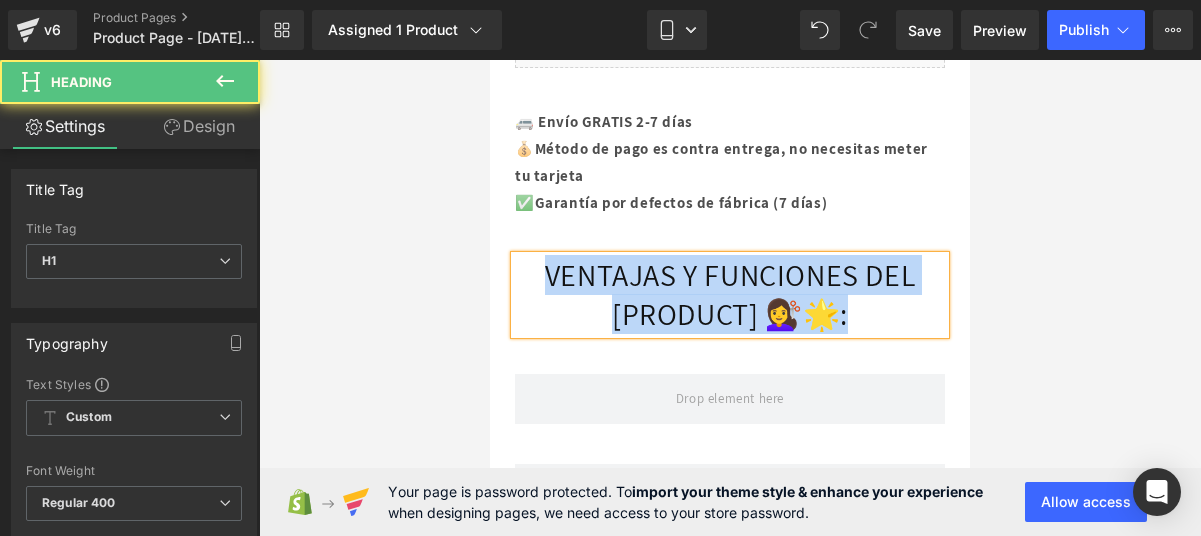 click on "VENTAJAS Y FUNCIONES DEL [PRODUCT] 💇‍♀️🌟:" at bounding box center (730, 295) 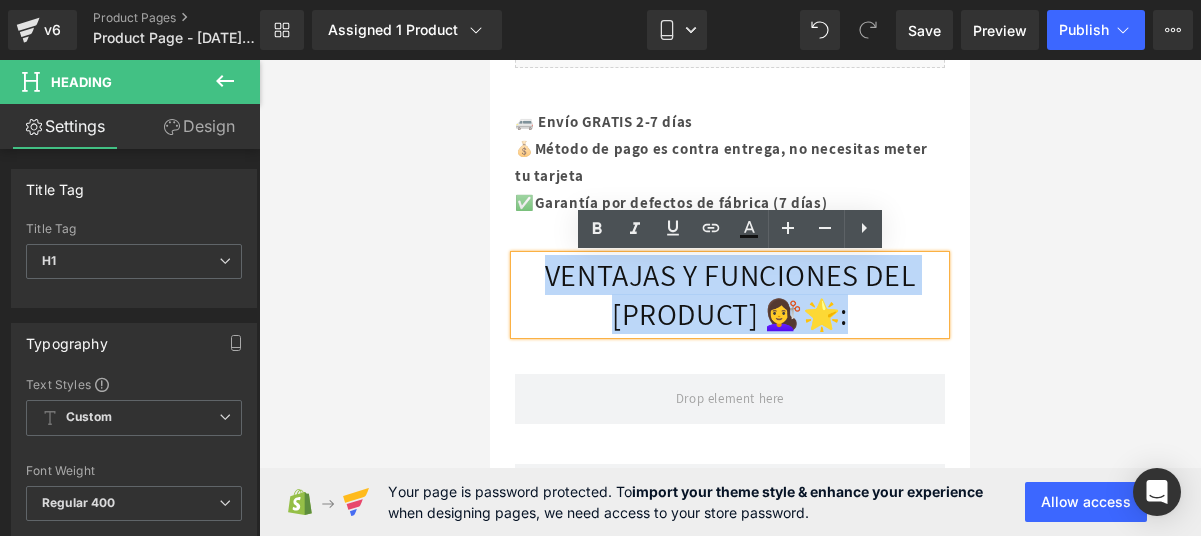 drag, startPoint x: 537, startPoint y: 279, endPoint x: 844, endPoint y: 306, distance: 308.185 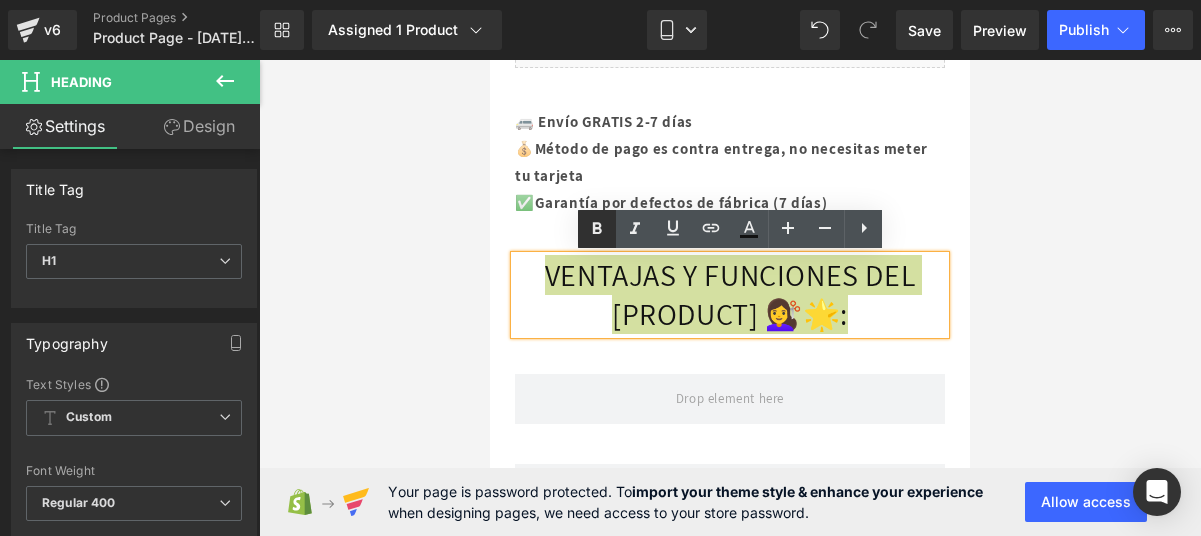 click 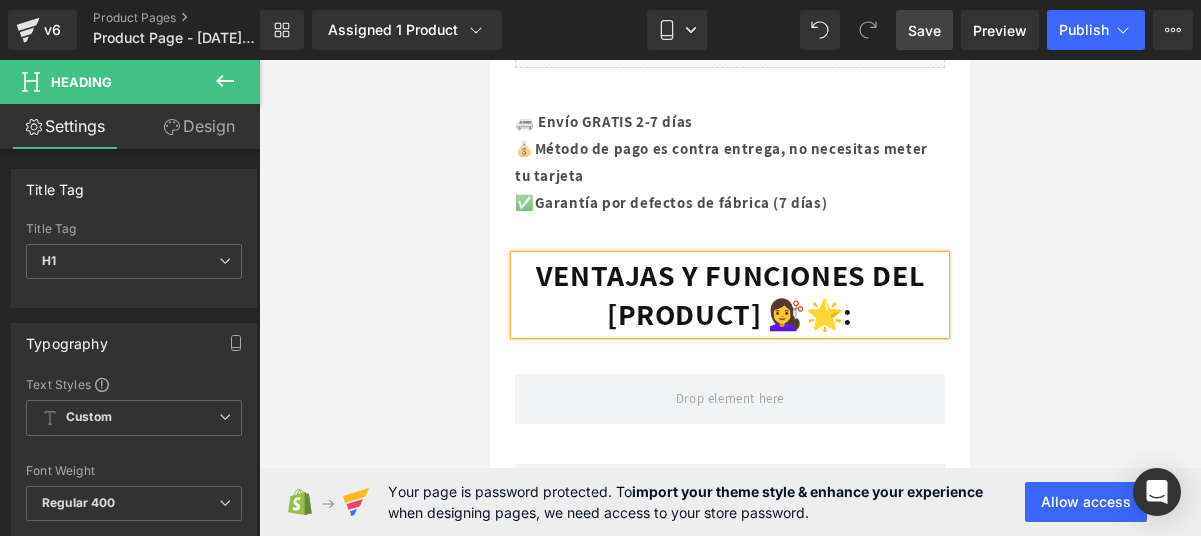 click on "Save" at bounding box center [924, 30] 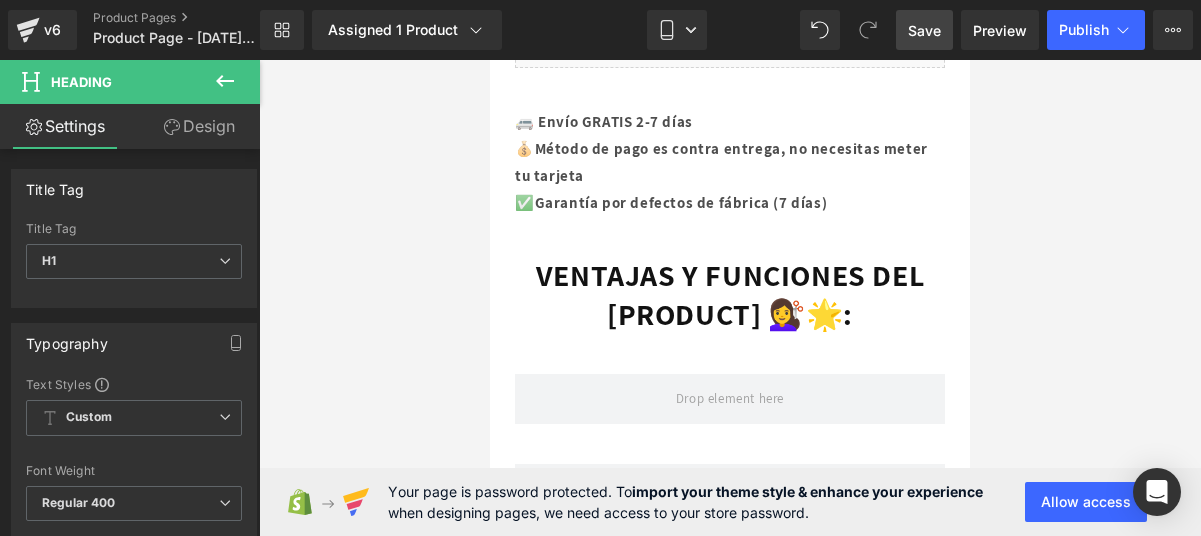 click on "Save" at bounding box center [924, 30] 